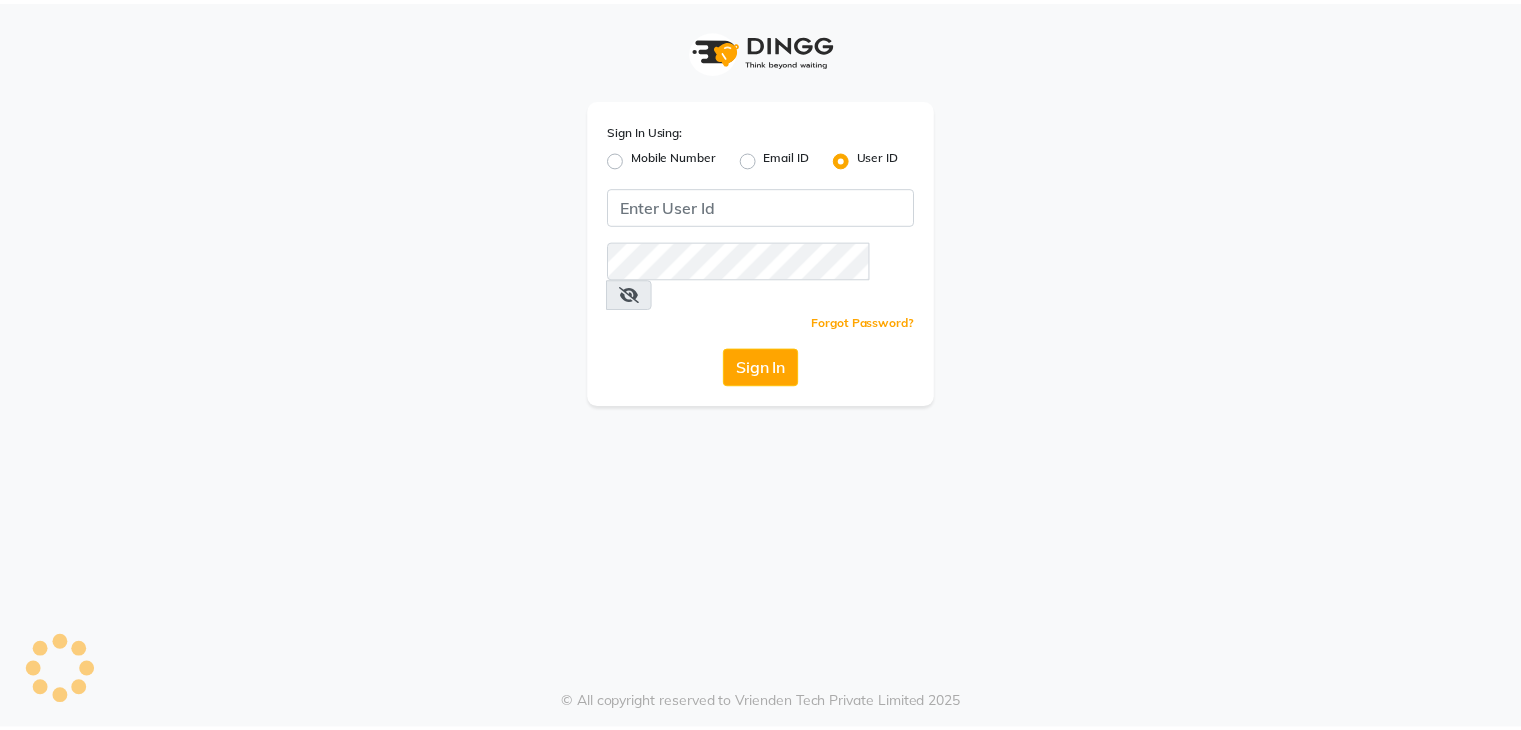 scroll, scrollTop: 0, scrollLeft: 0, axis: both 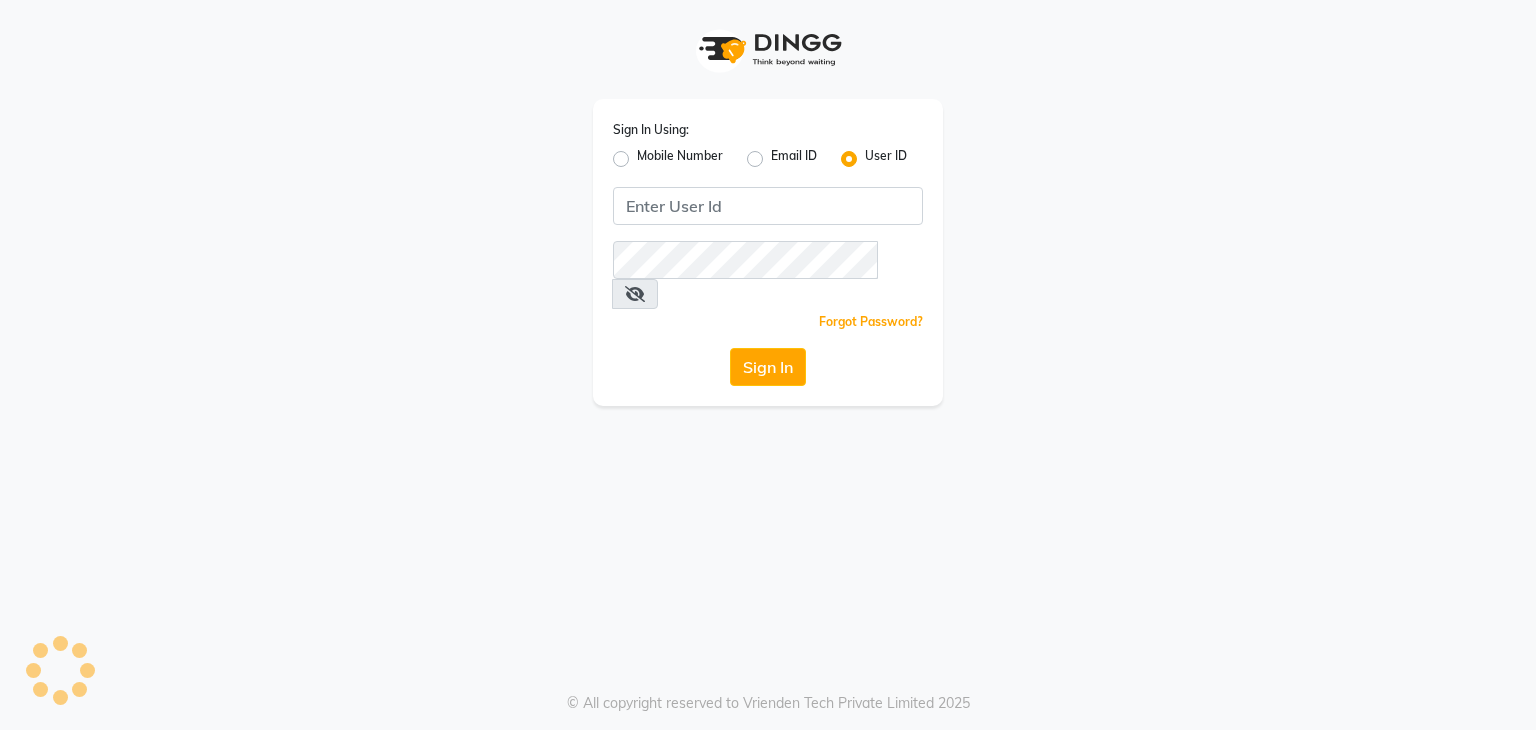 click on "Mobile Number" 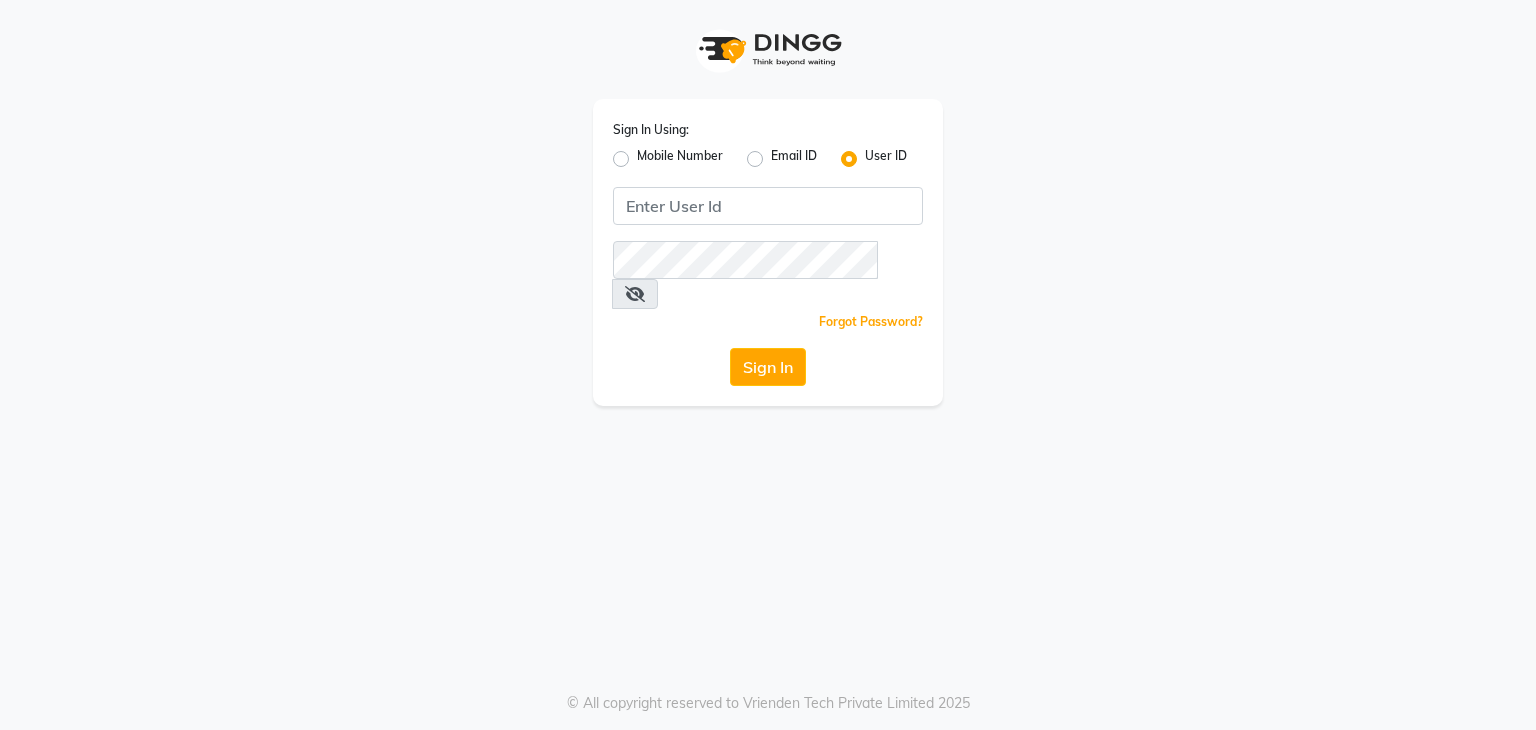 click on "Mobile Number" 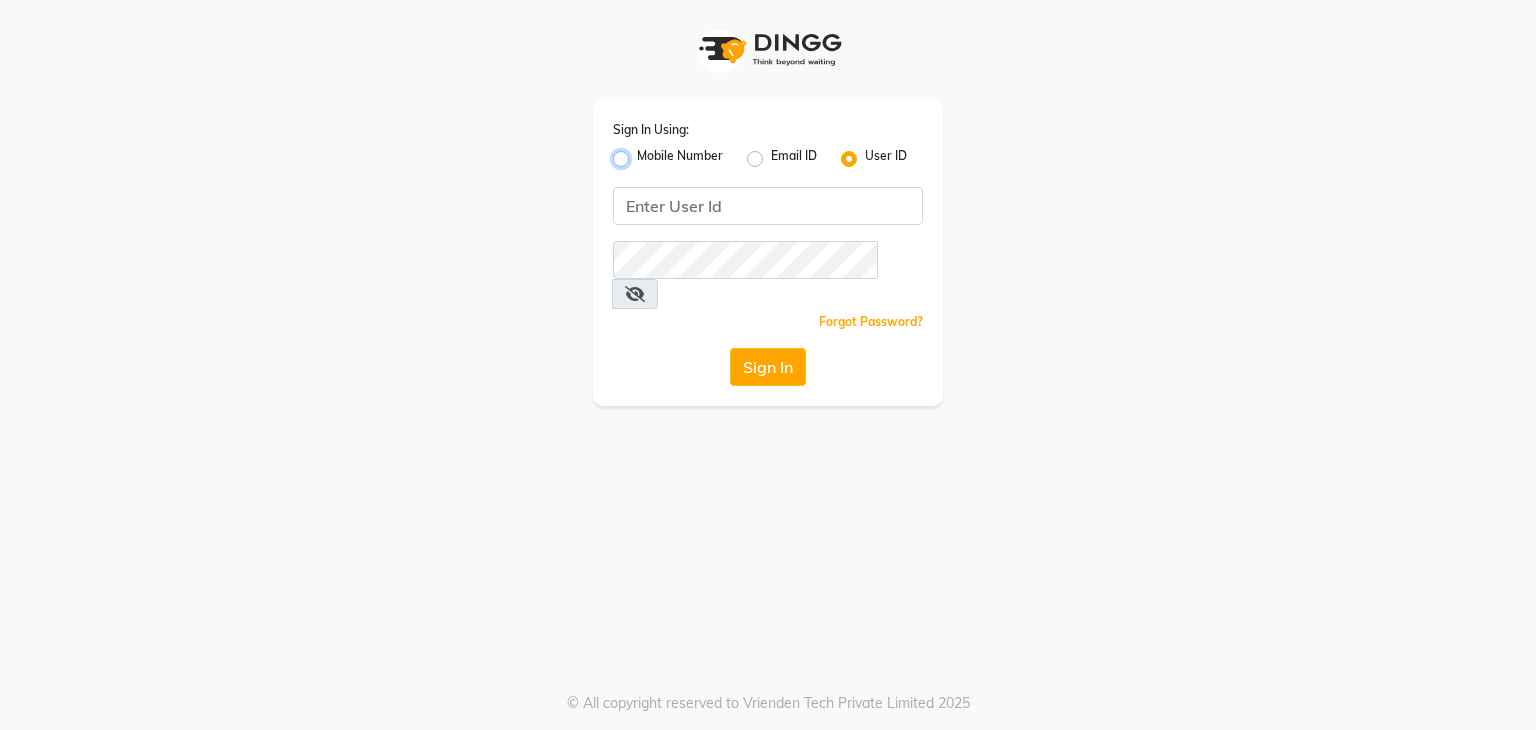 click on "Mobile Number" at bounding box center [643, 153] 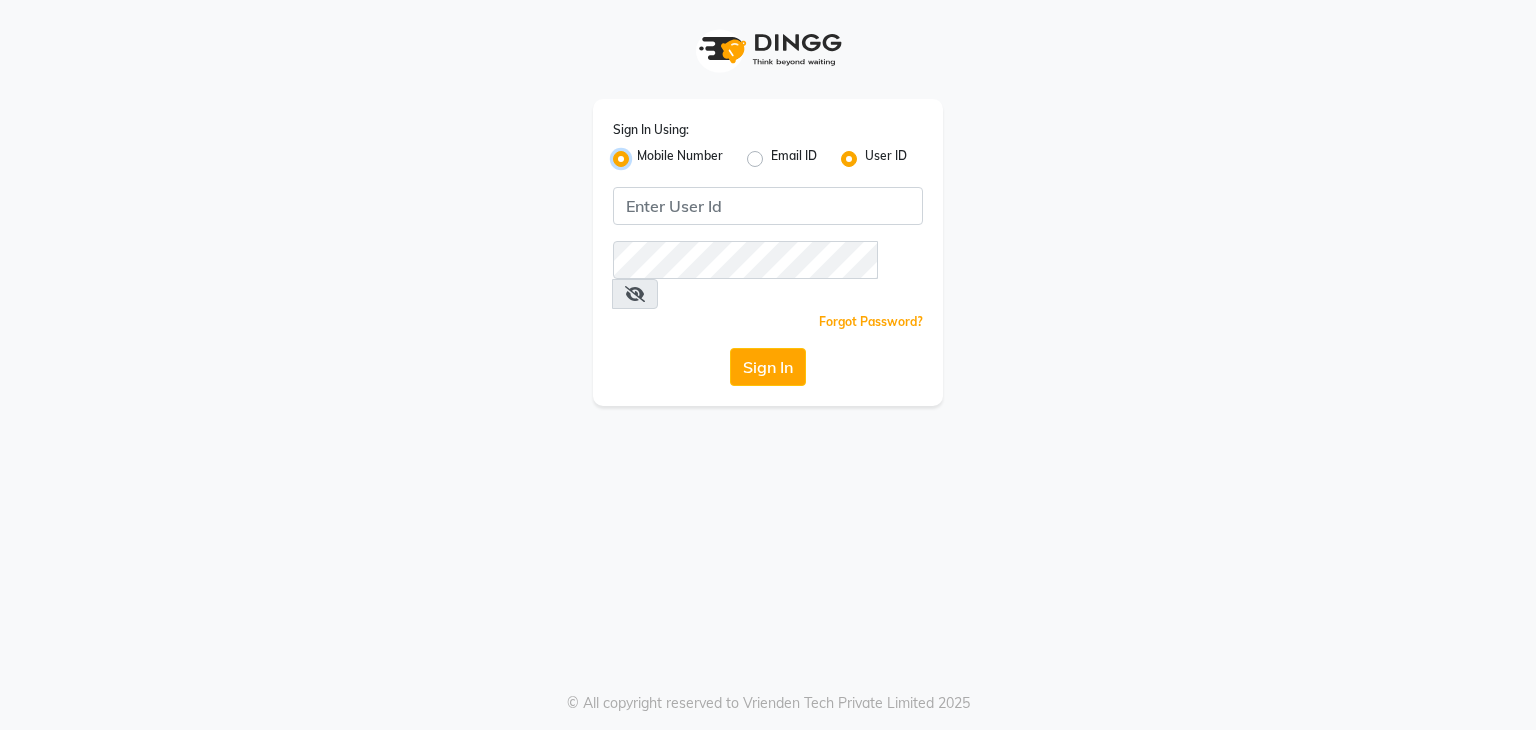 radio on "false" 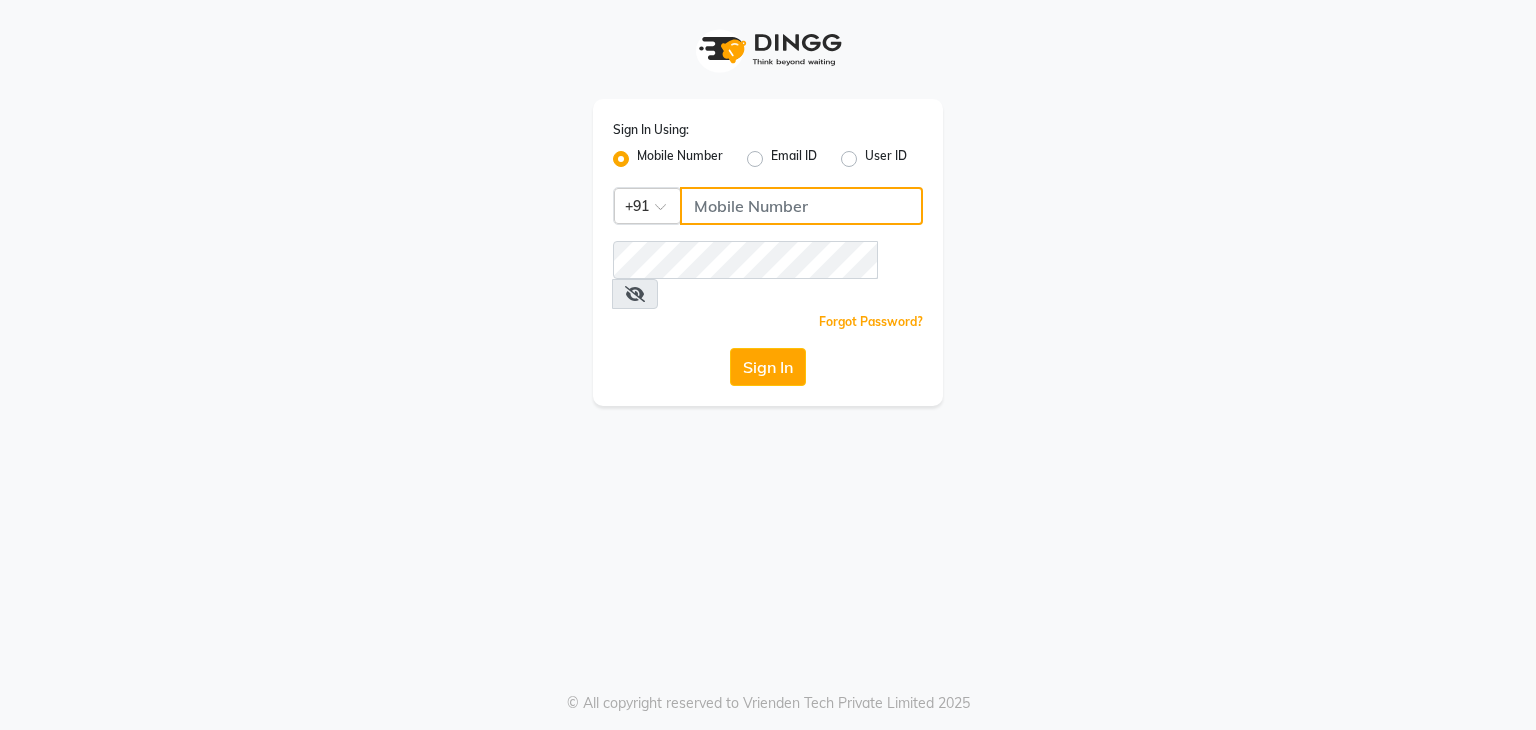 click 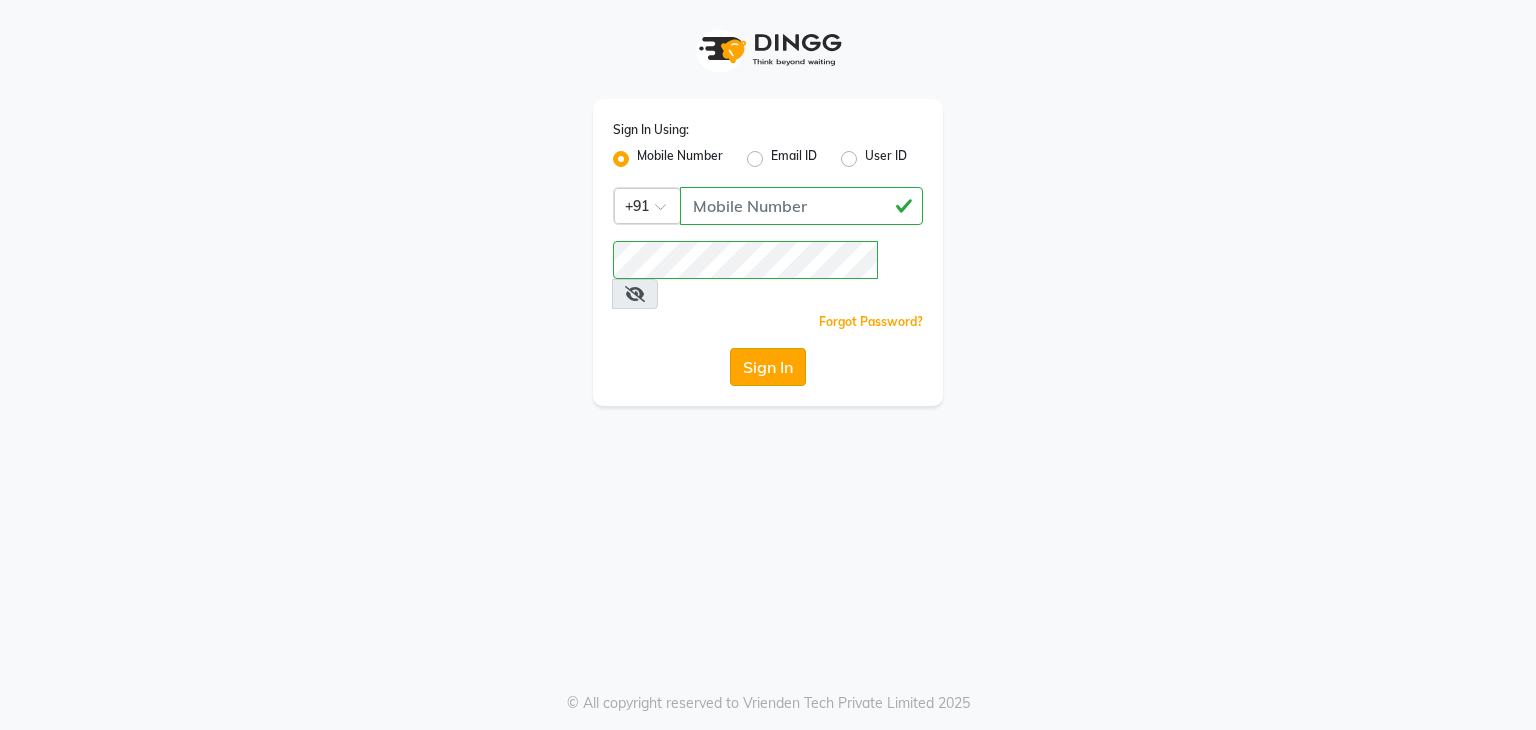 click on "Sign In" 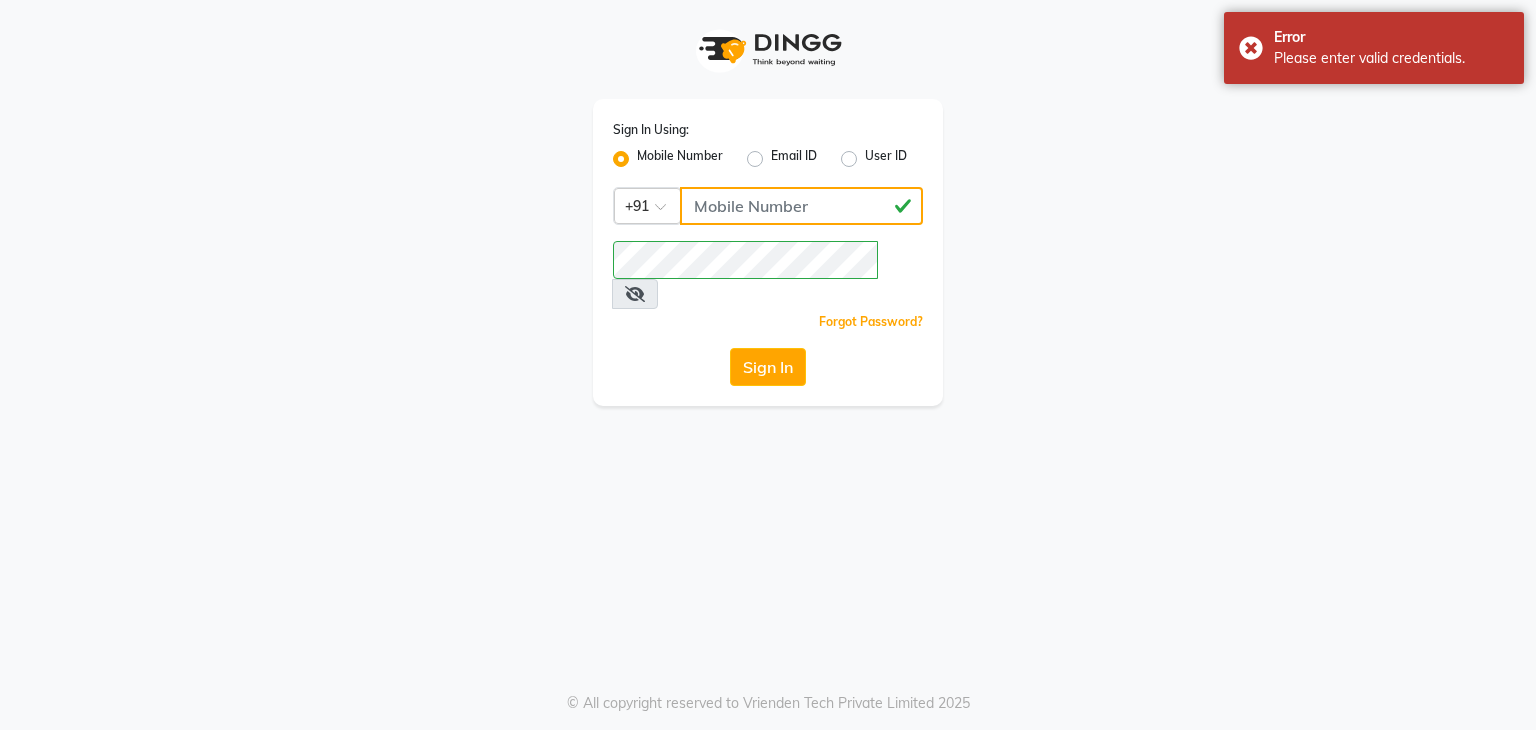 click on "[PHONE]" 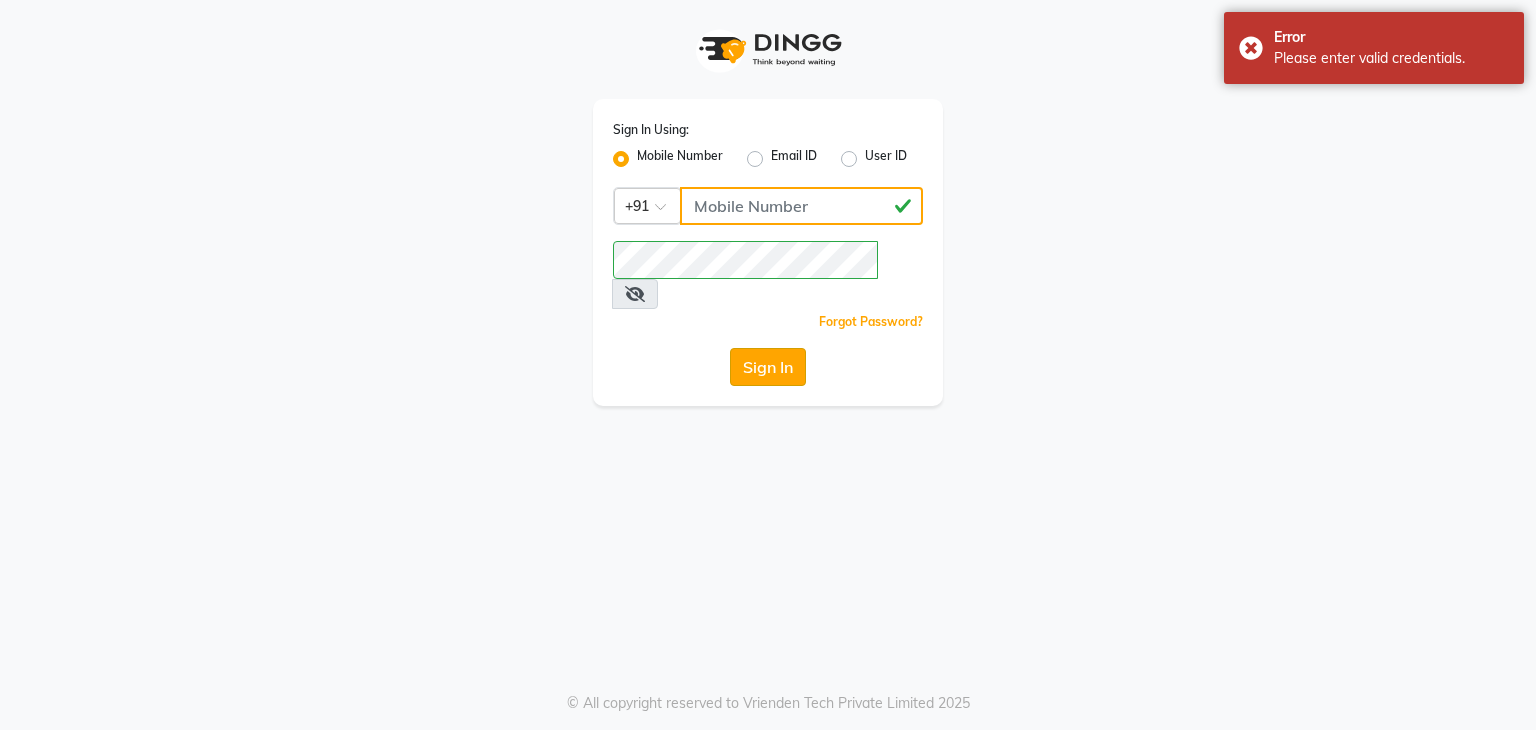 type on "[PHONE]" 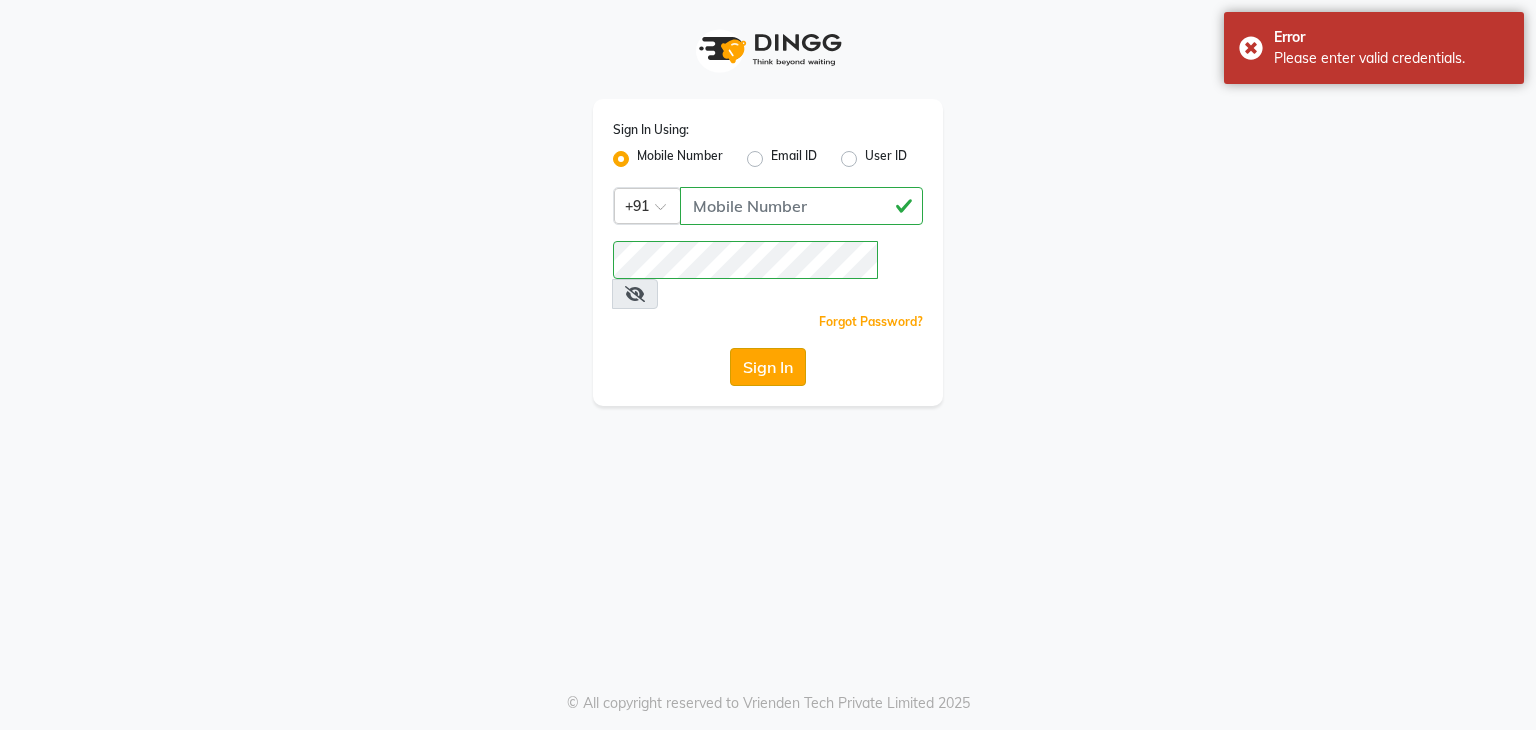 click on "Sign In" 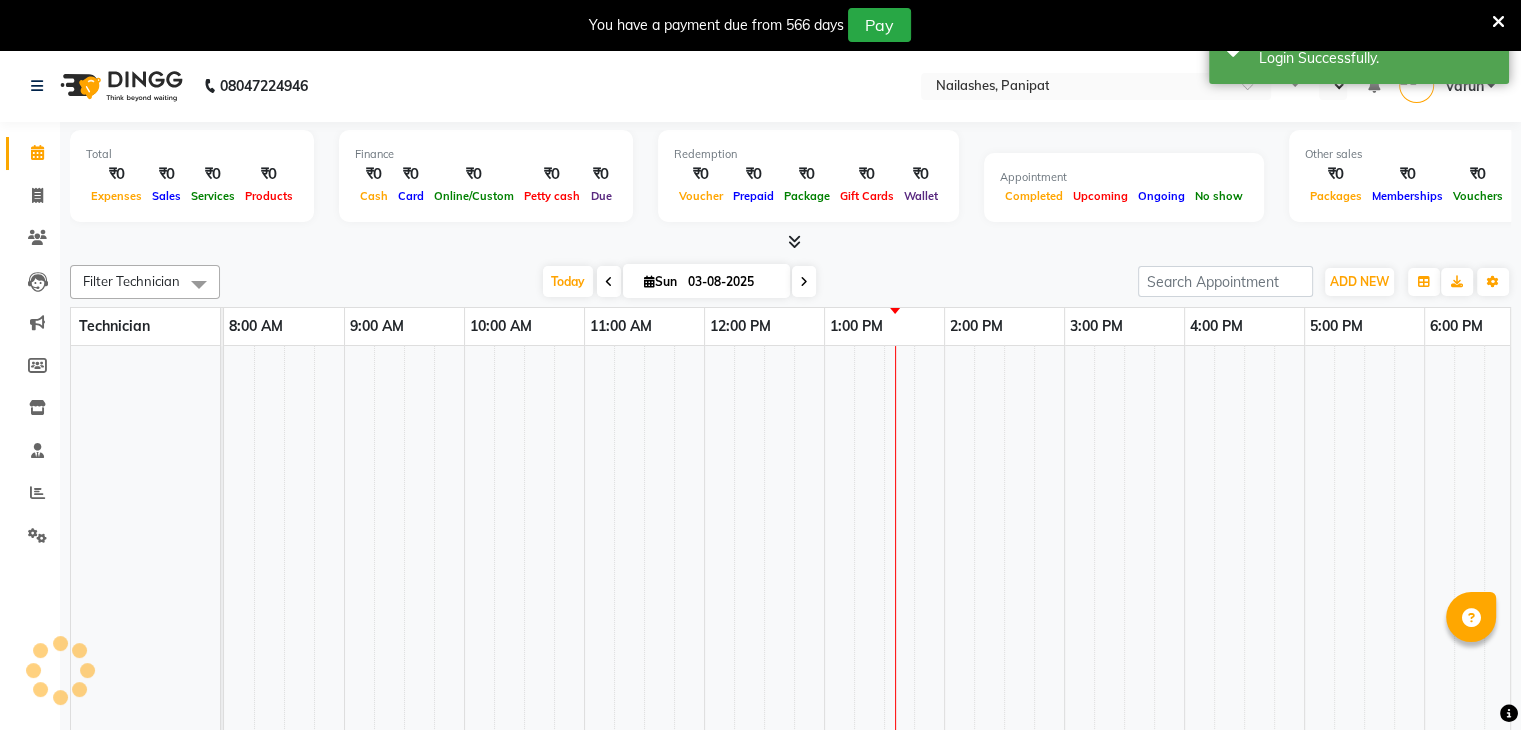 select on "en" 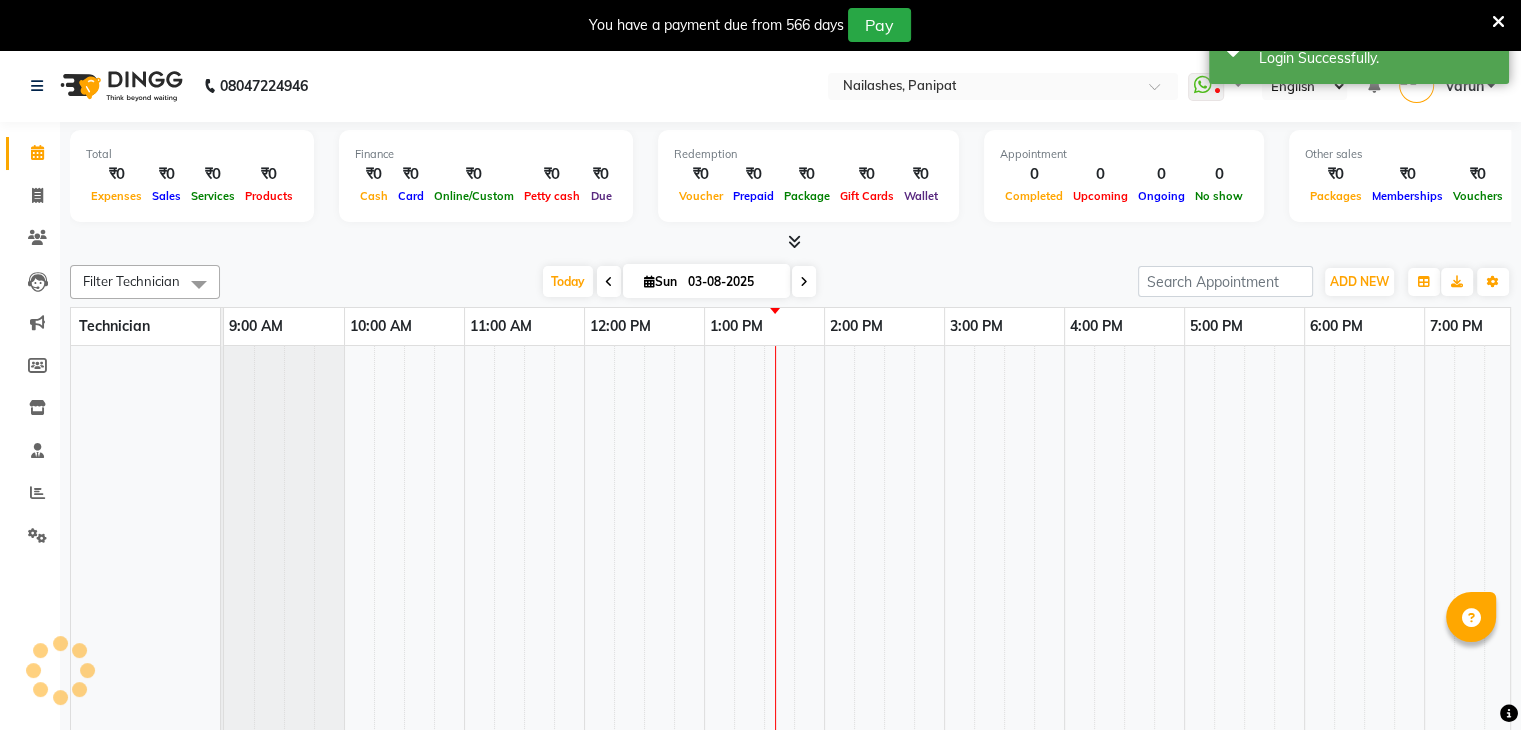 scroll, scrollTop: 0, scrollLeft: 480, axis: horizontal 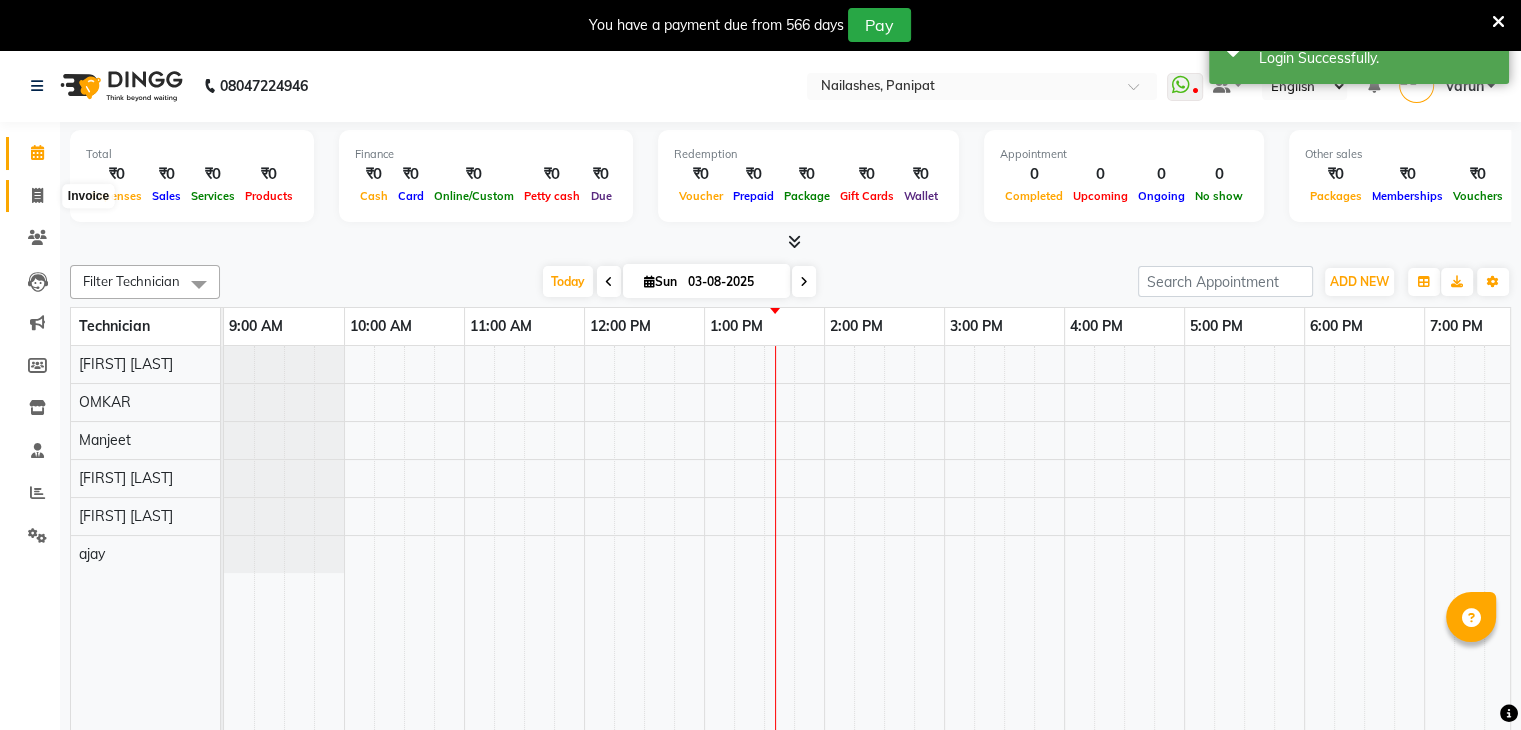 click 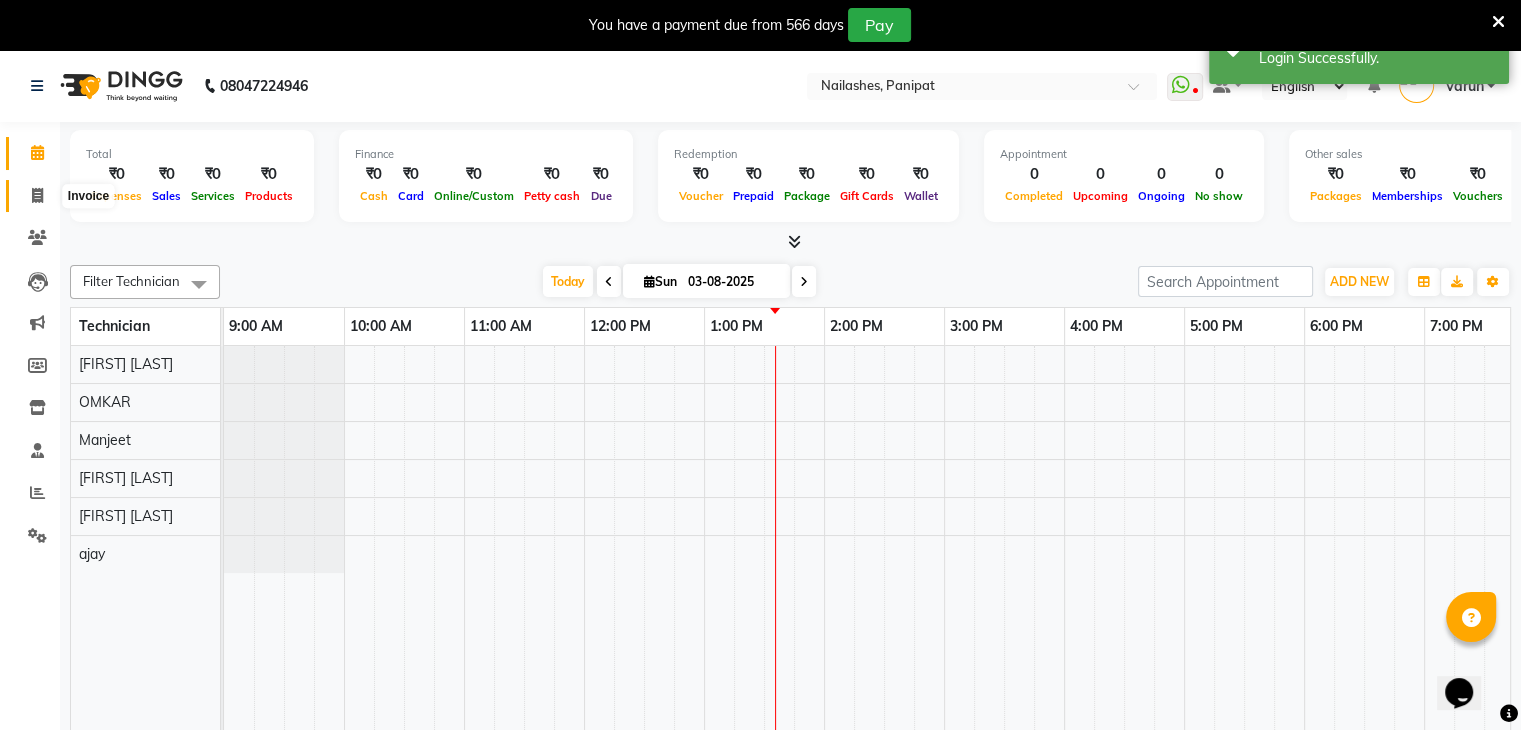 select on "service" 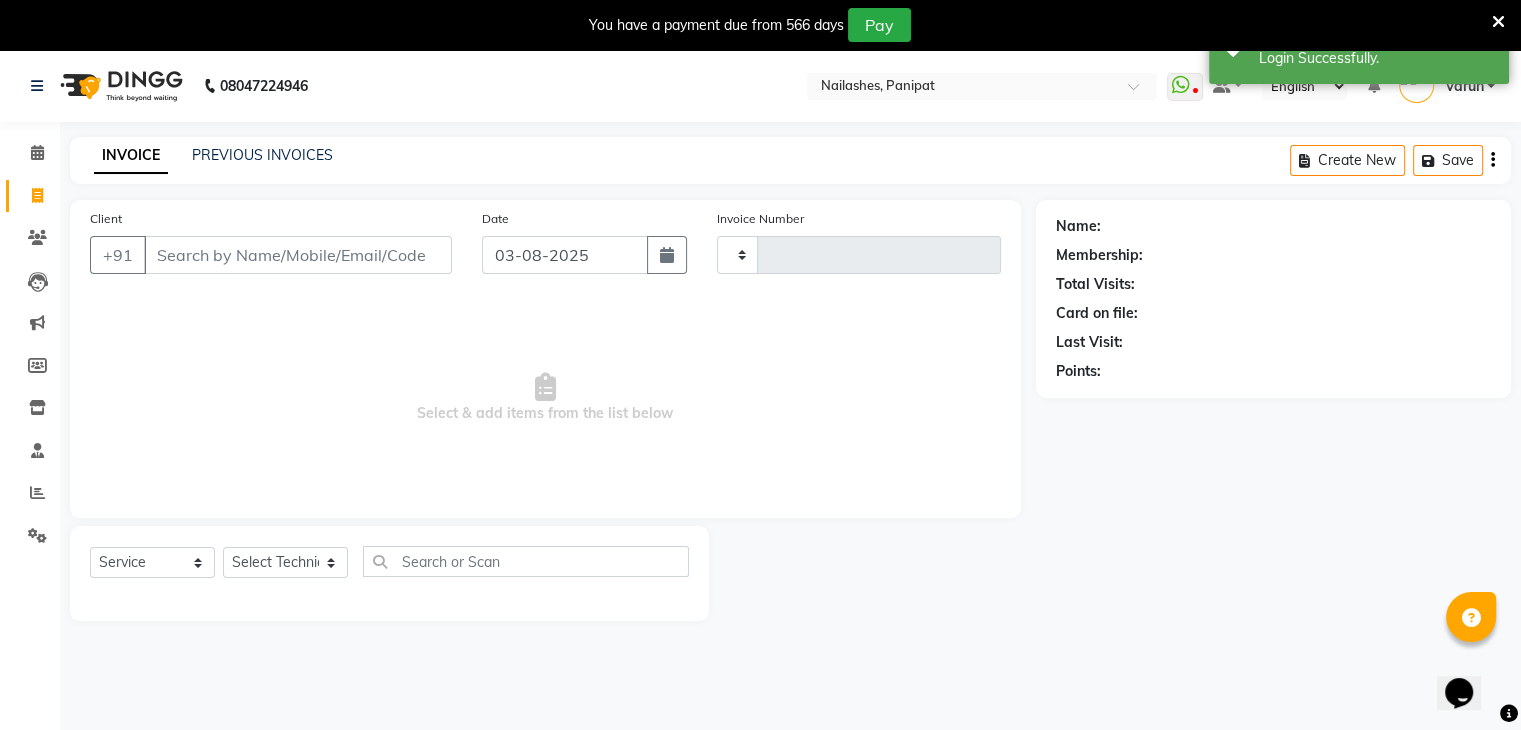 scroll, scrollTop: 0, scrollLeft: 0, axis: both 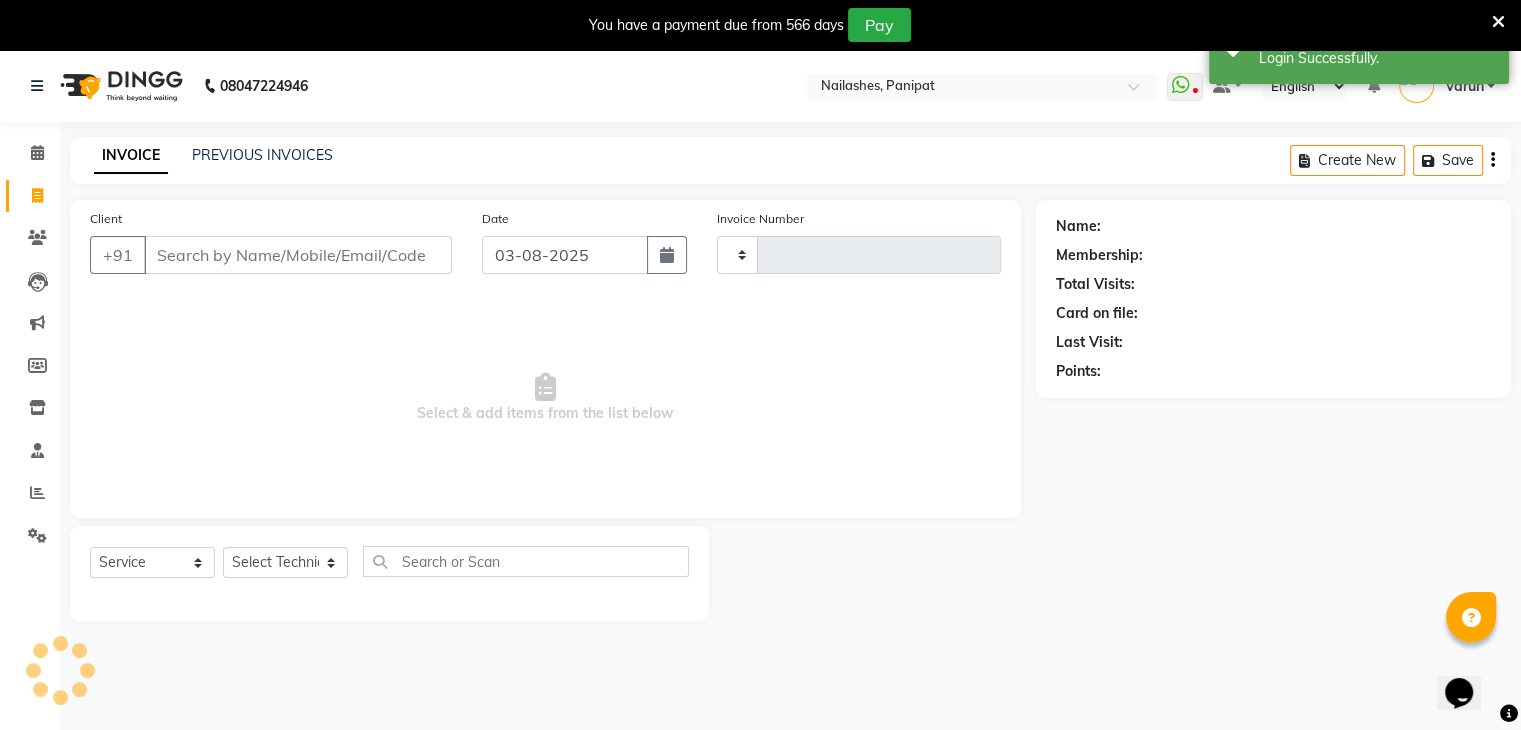 type on "0607" 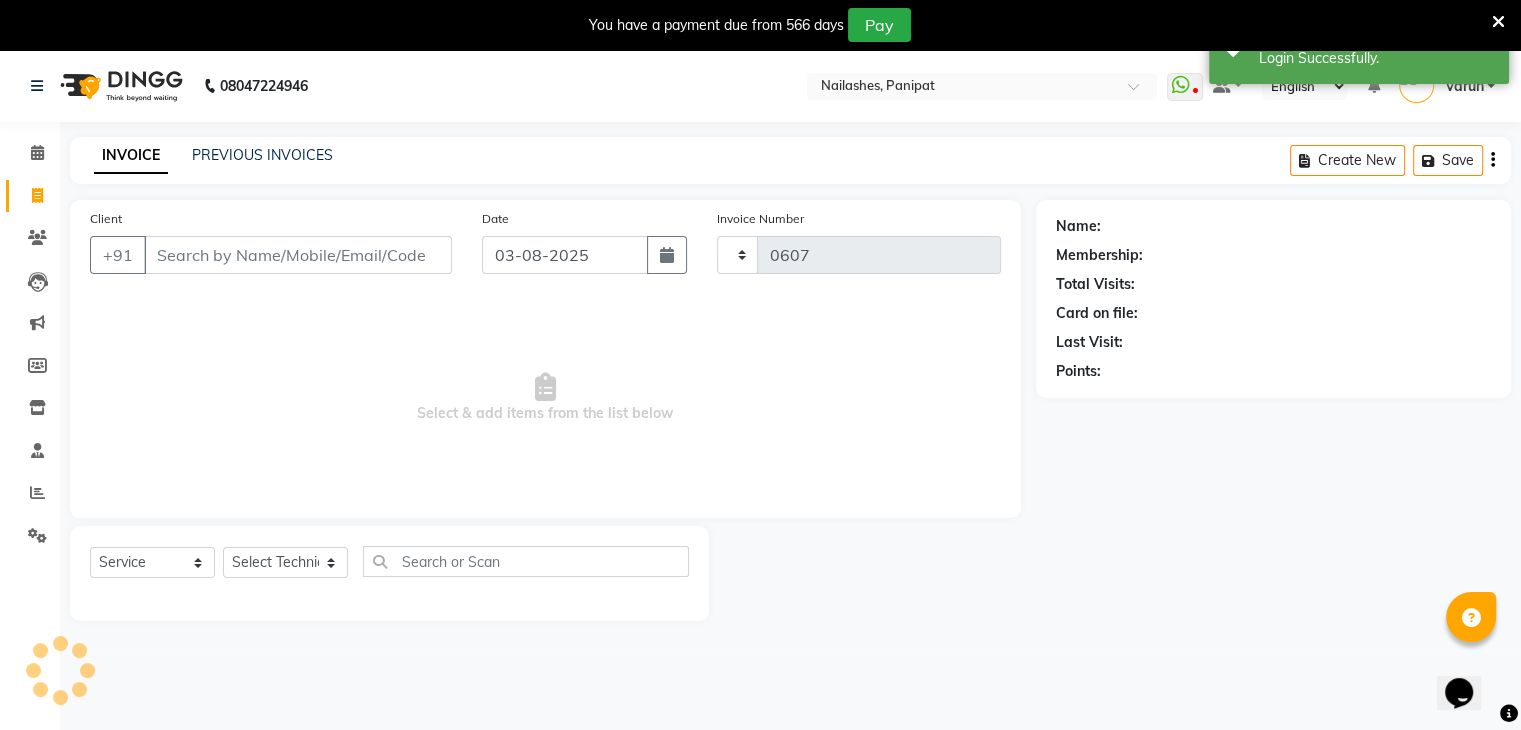 select on "3637" 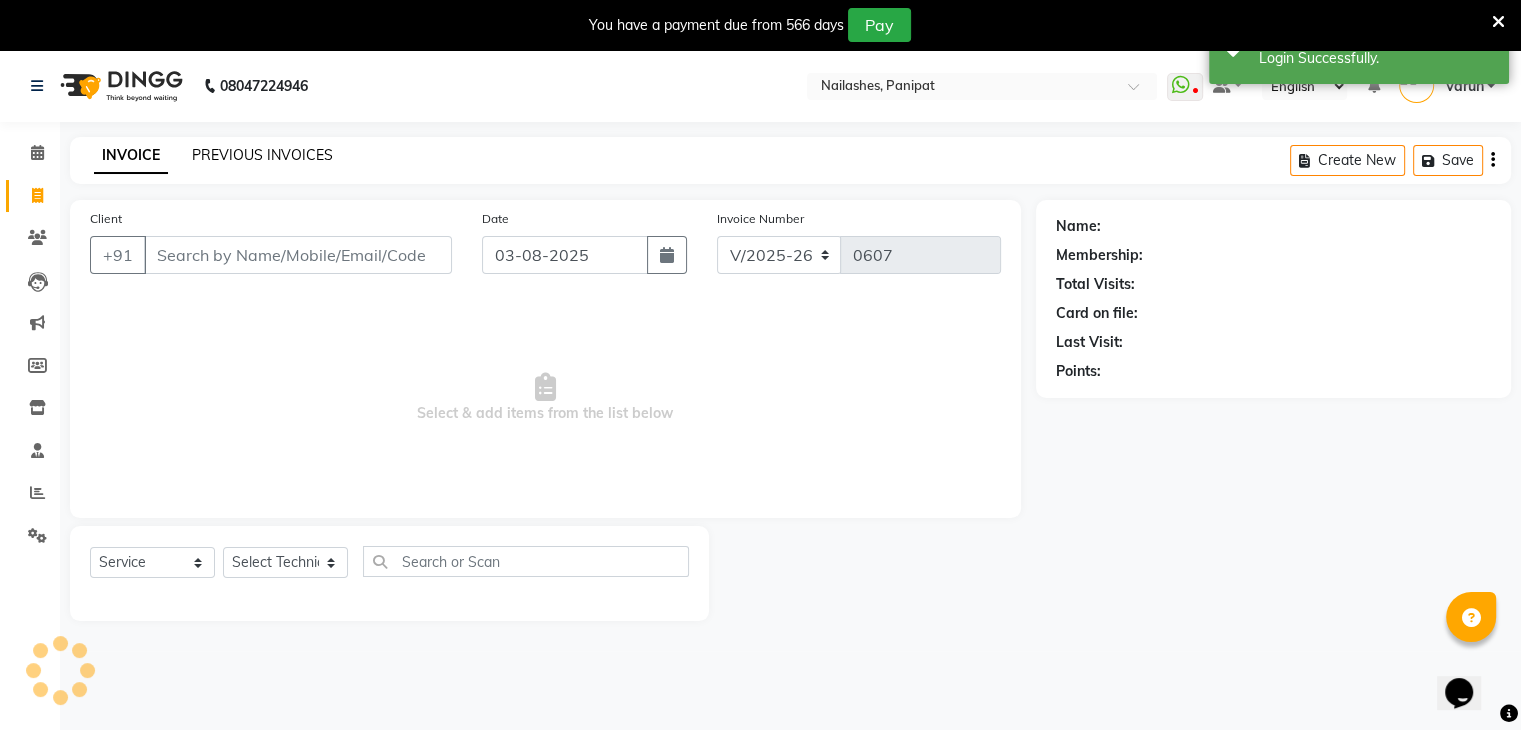 click on "PREVIOUS INVOICES" 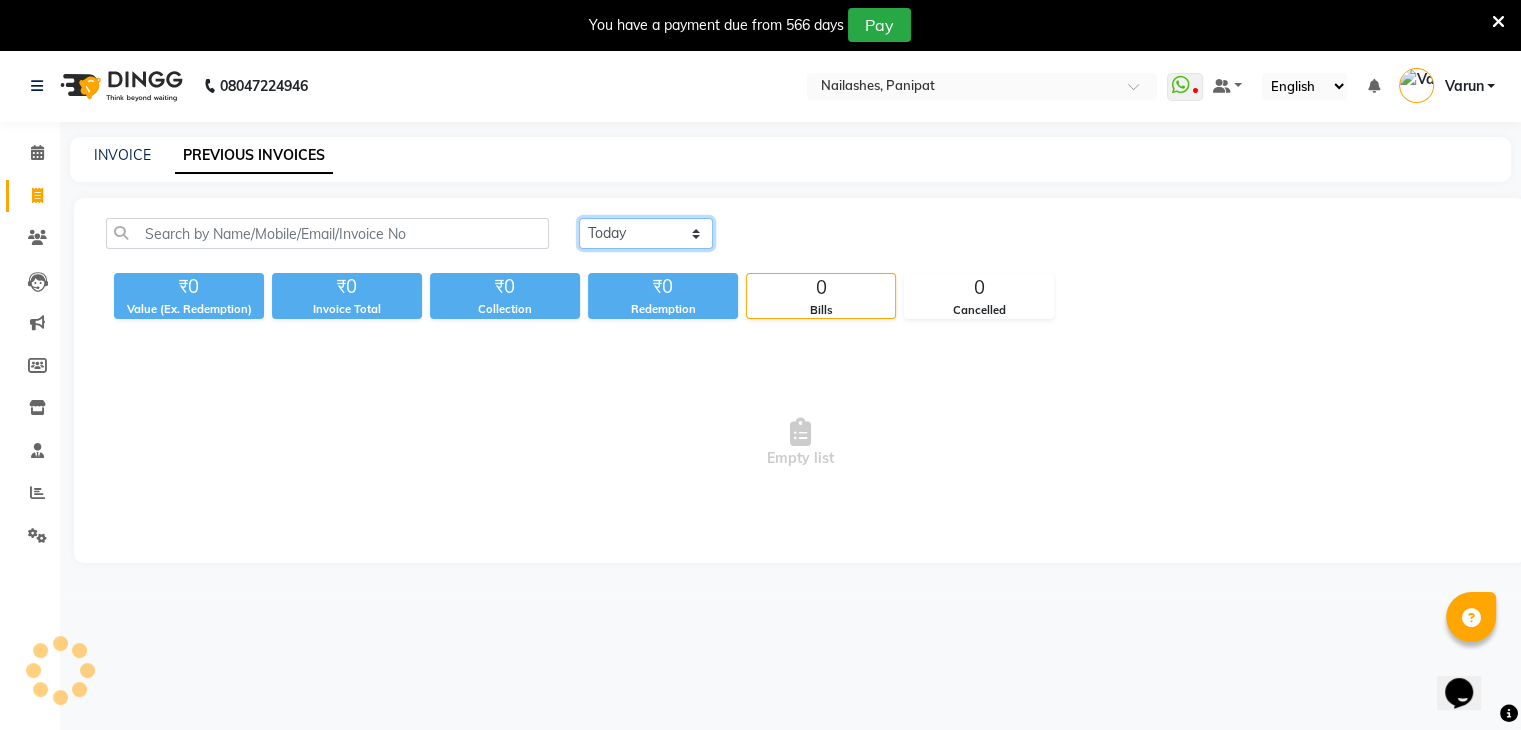 click on "Today Yesterday Custom Range" 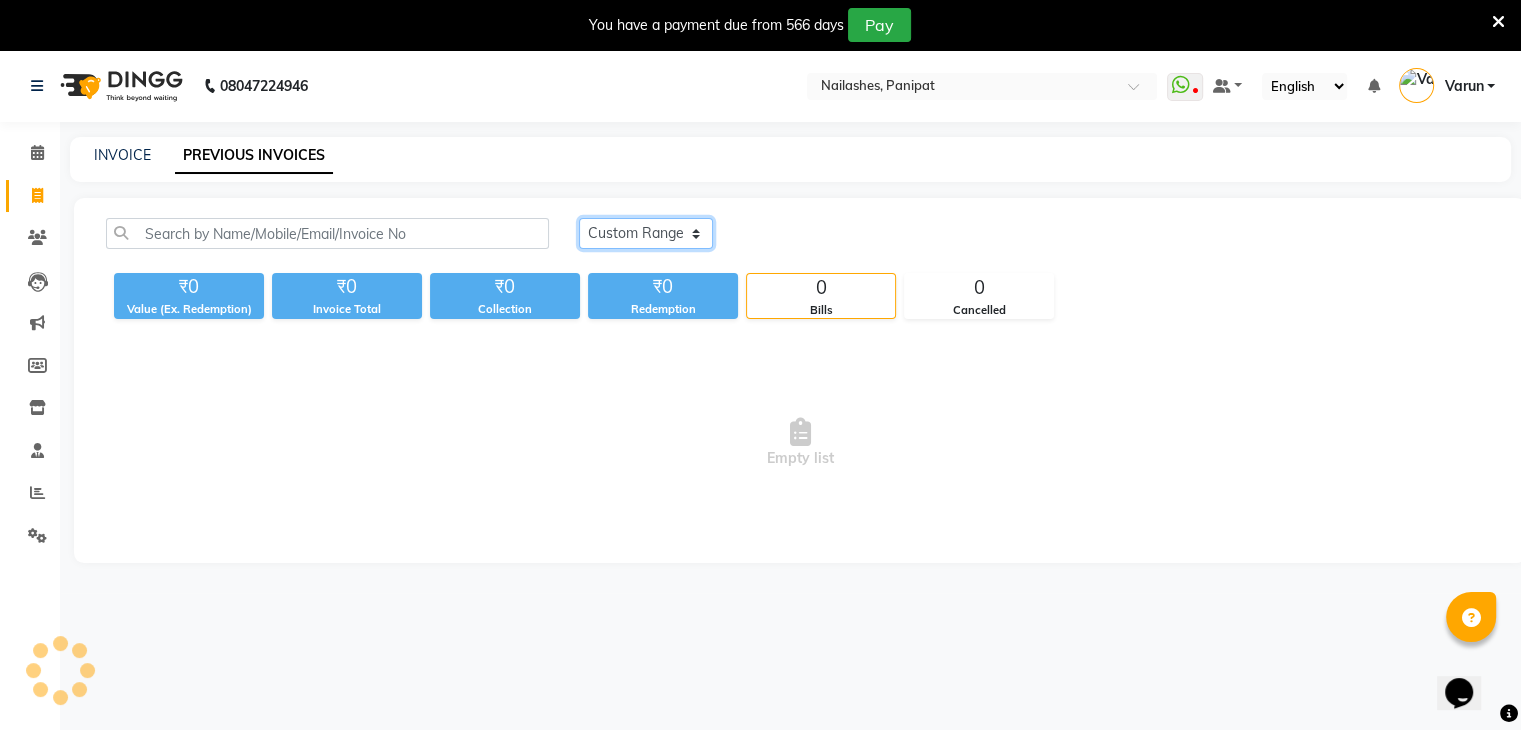 click on "Today Yesterday Custom Range" 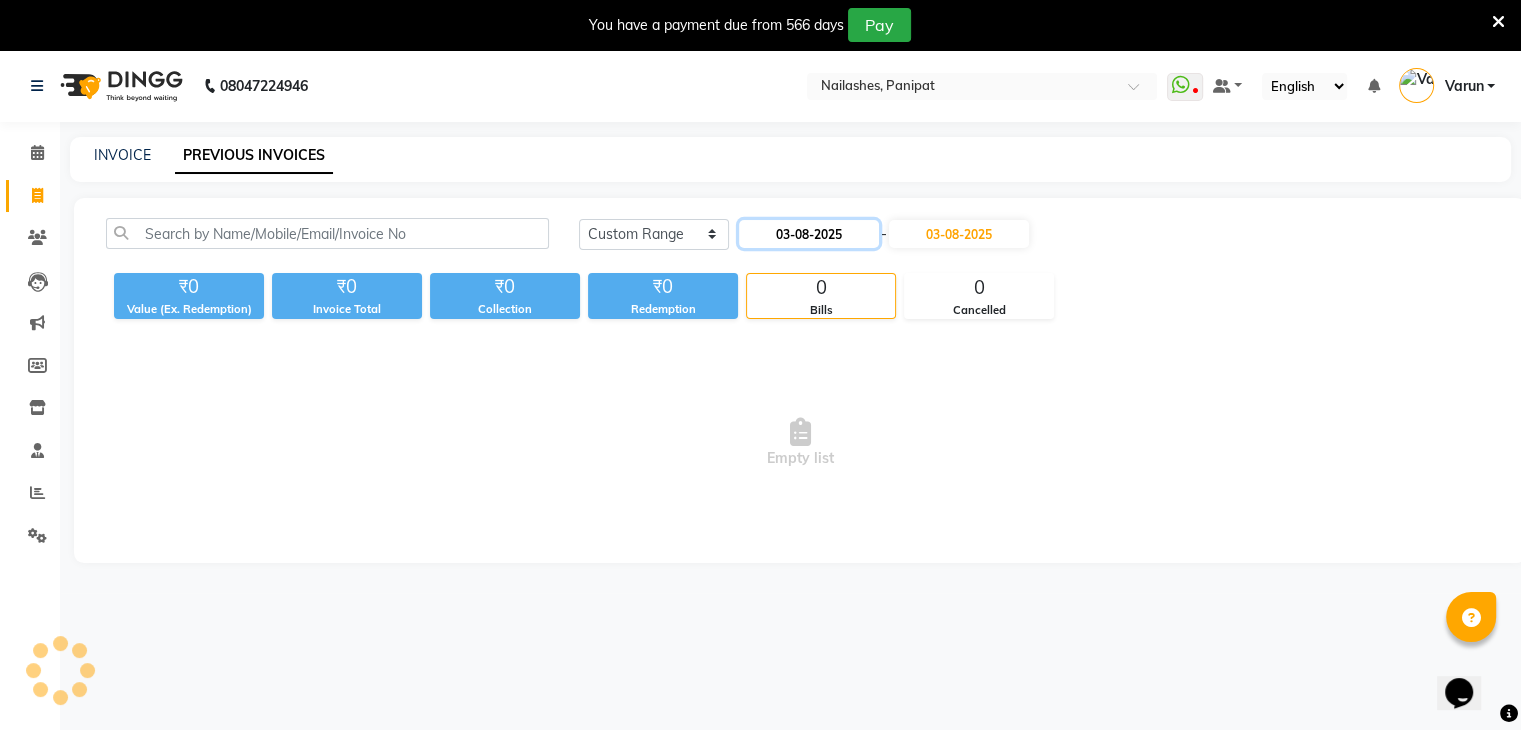 click on "03-08-2025" 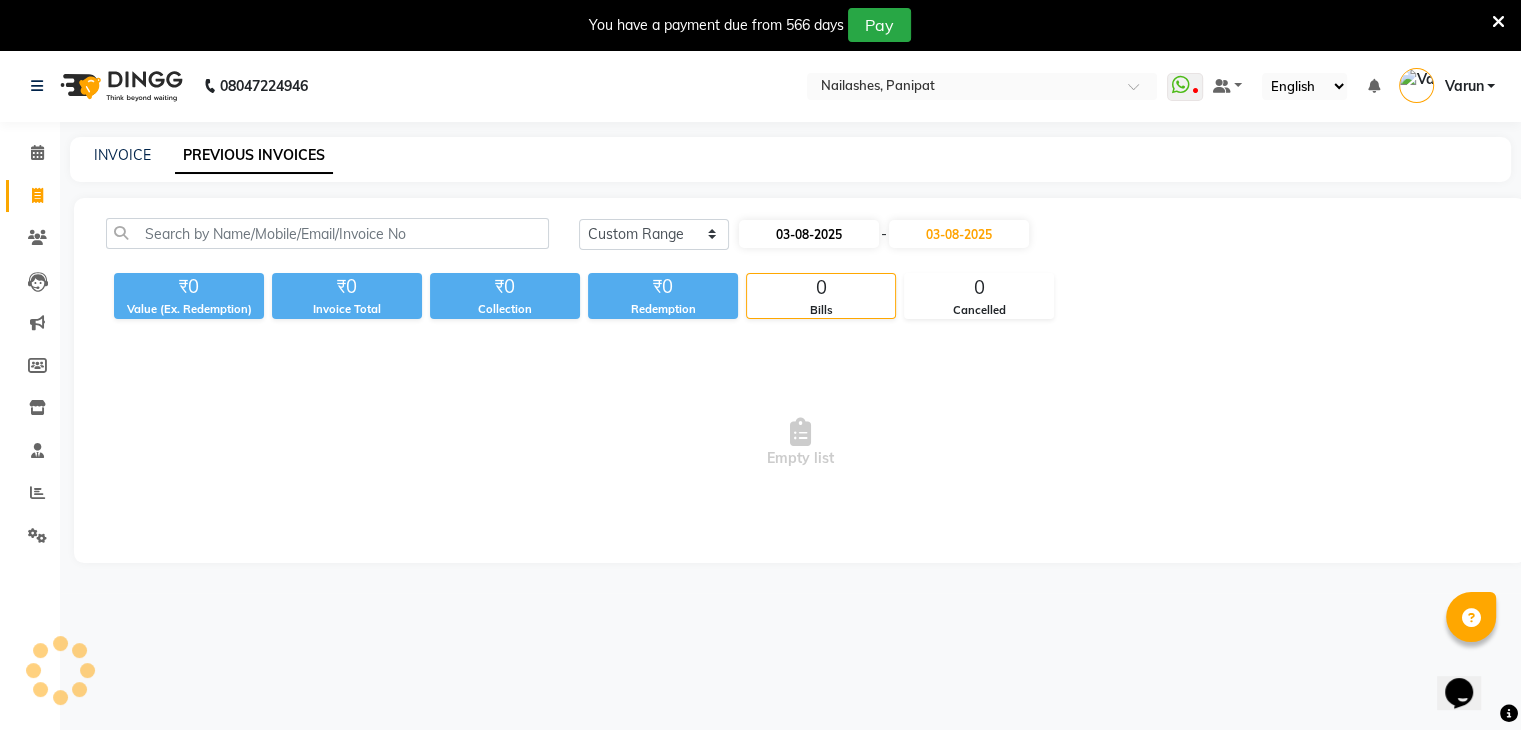 select on "8" 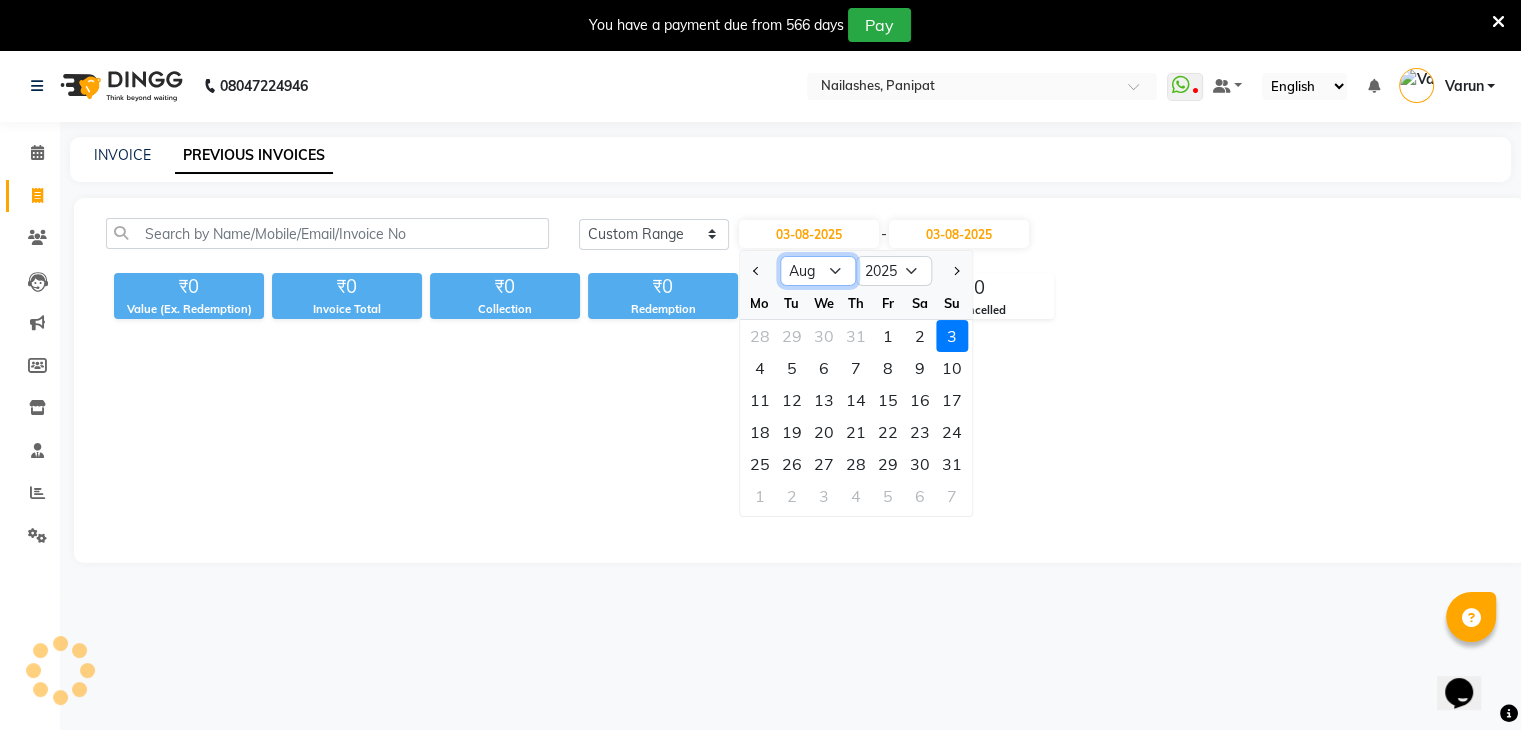 click on "Jan Feb Mar Apr May Jun Jul Aug Sep Oct Nov Dec" 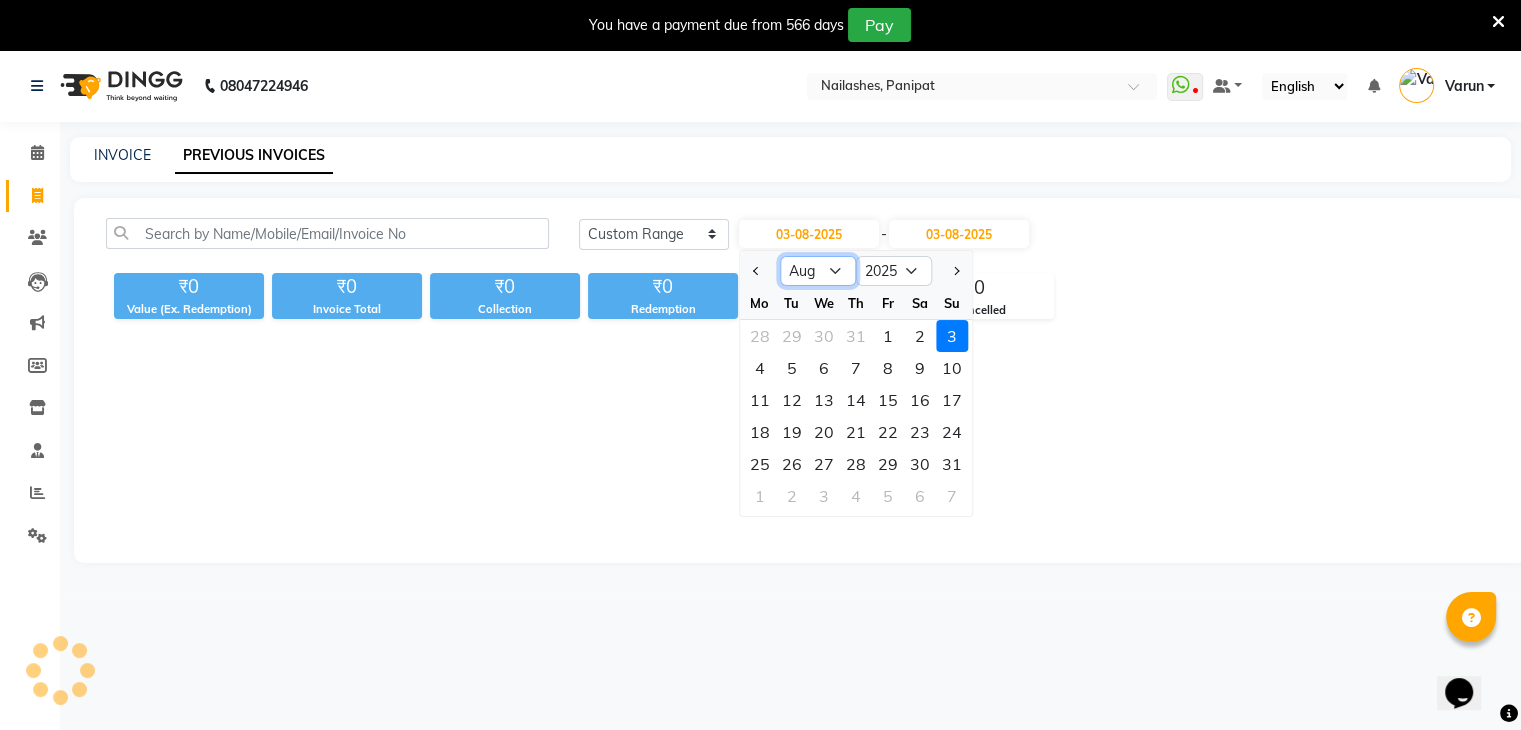 select on "6" 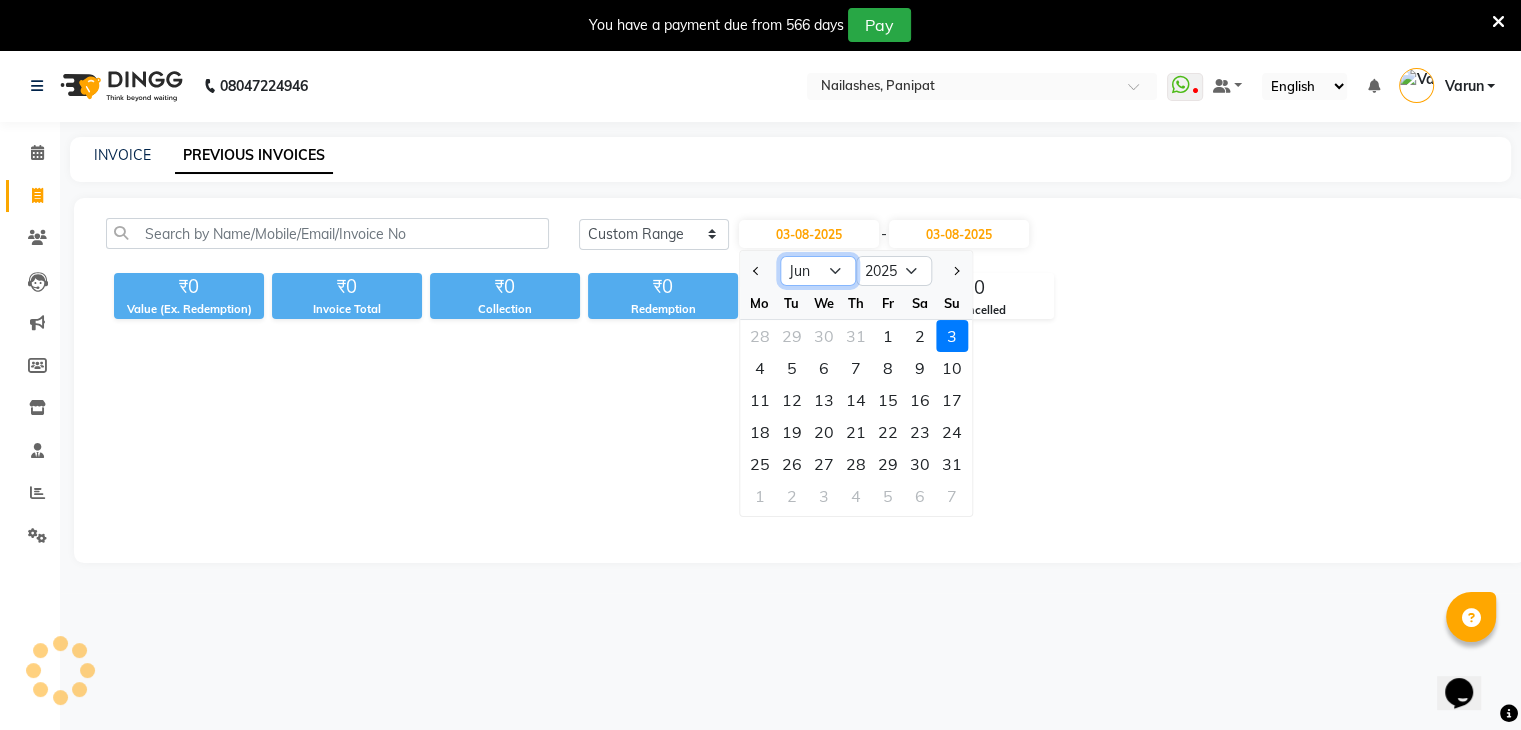 click on "Jan Feb Mar Apr May Jun Jul Aug Sep Oct Nov Dec" 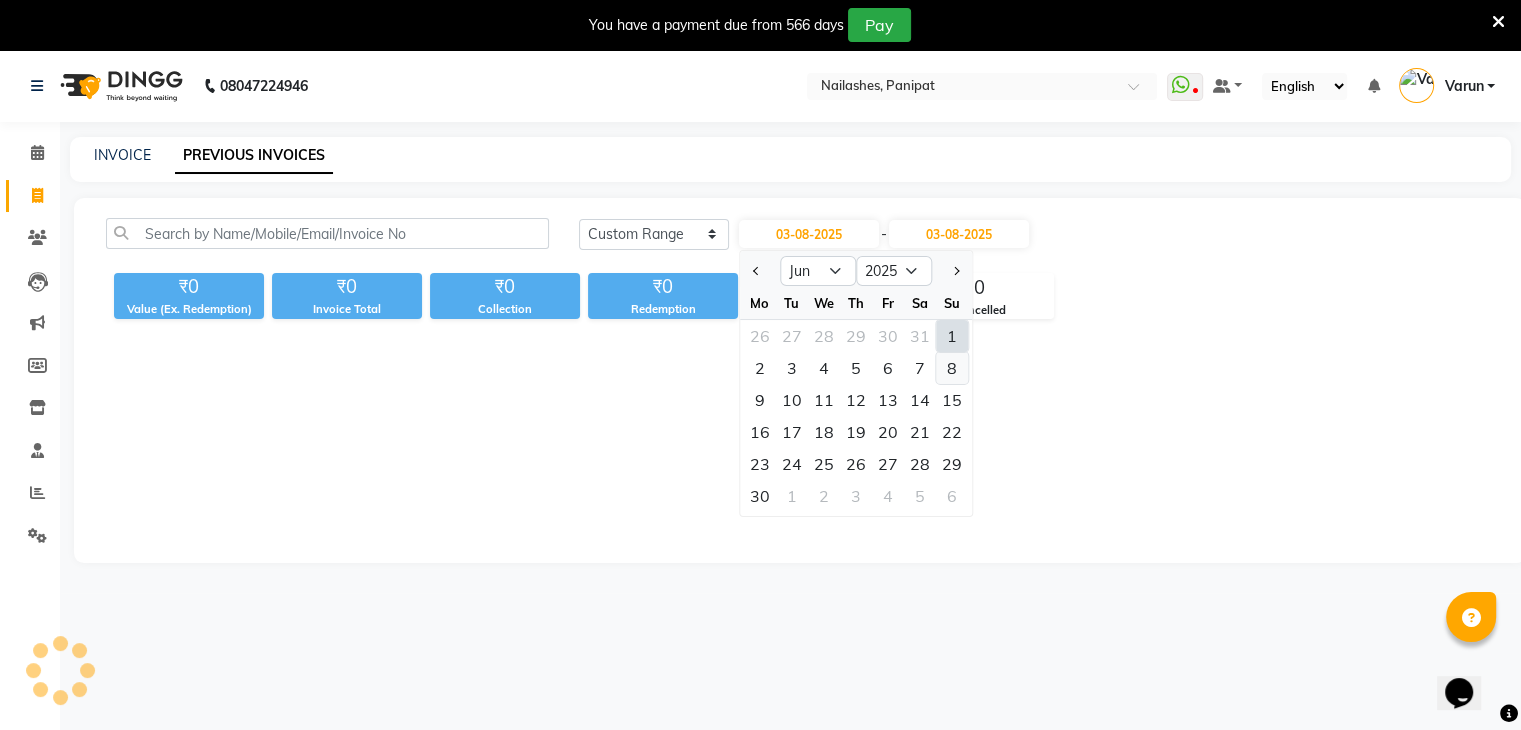 click on "8" 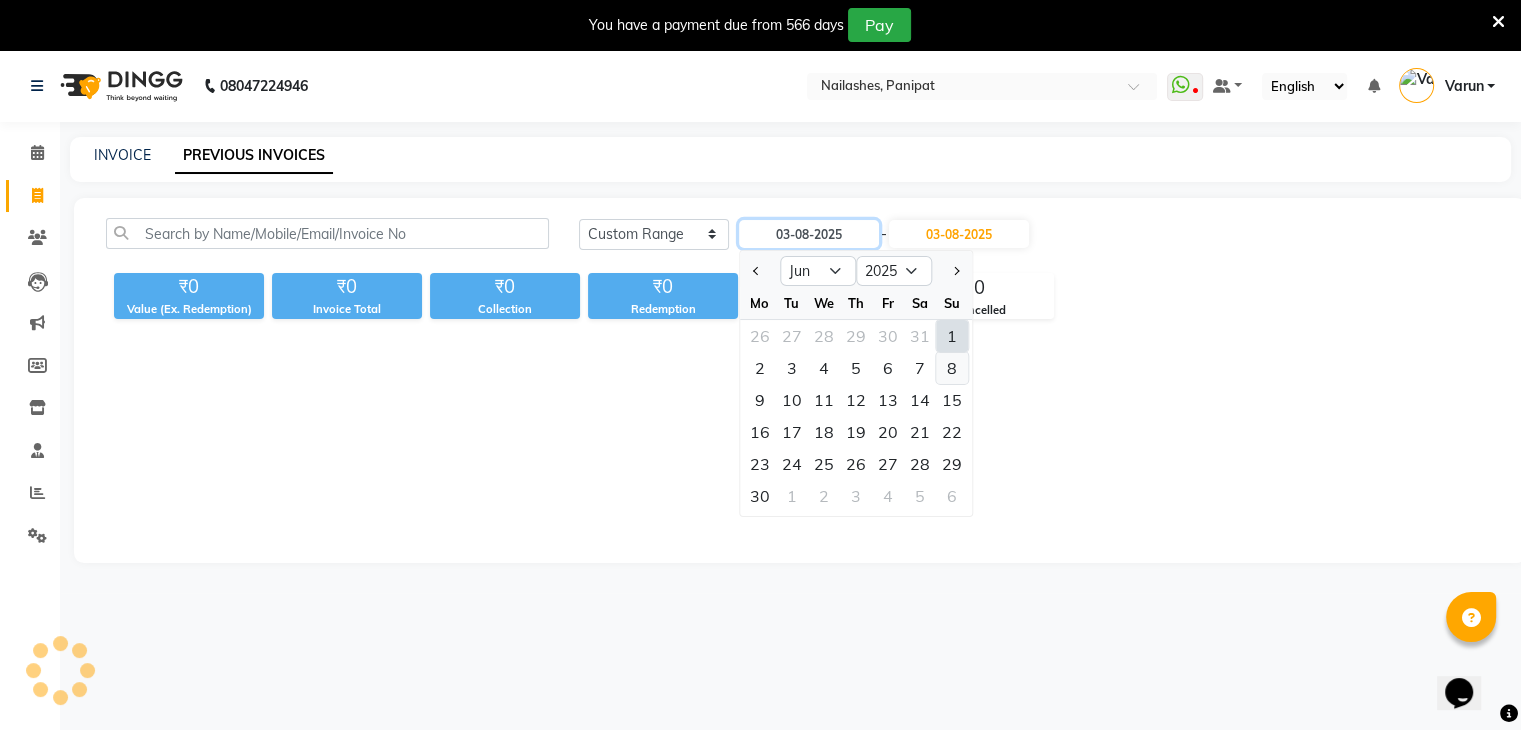 type on "08-06-2025" 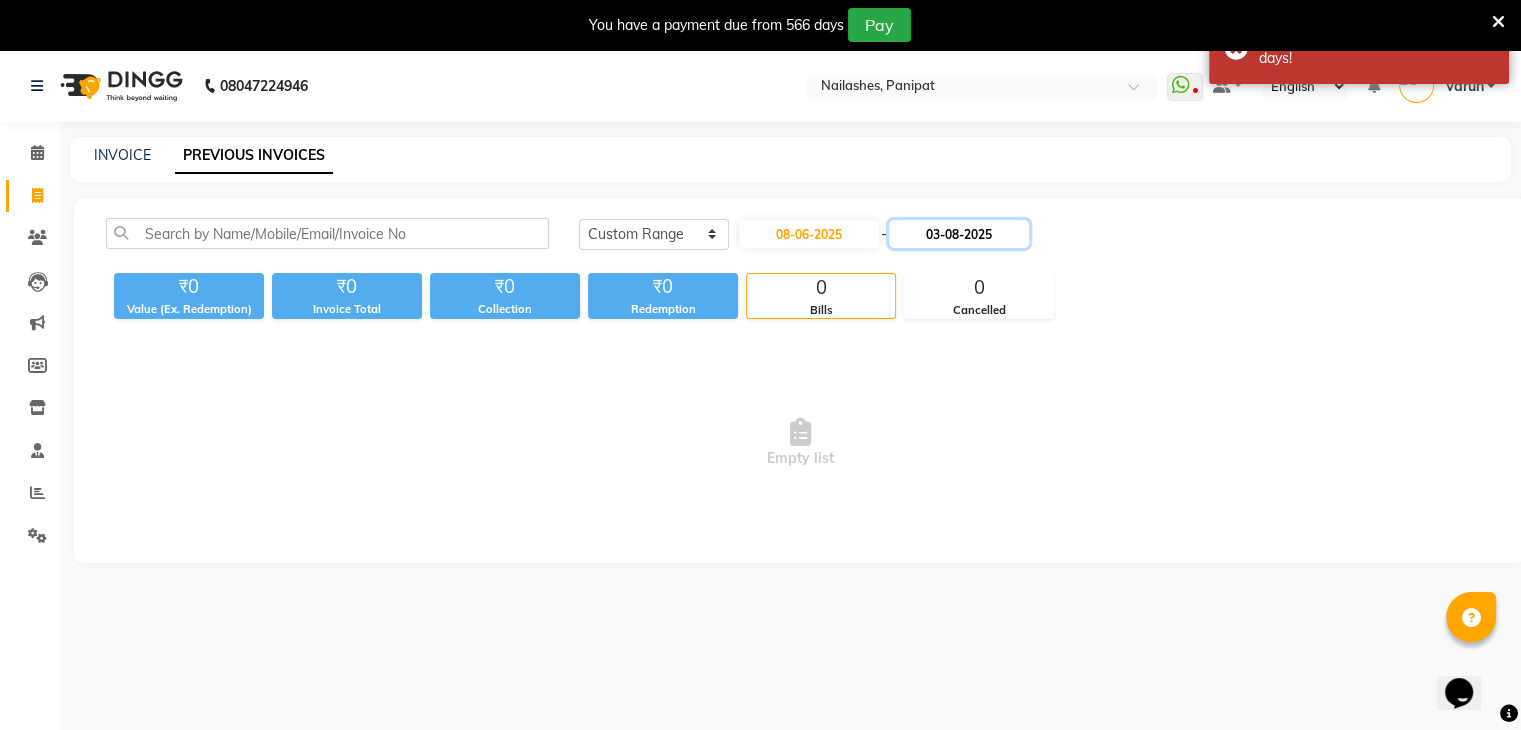 click on "03-08-2025" 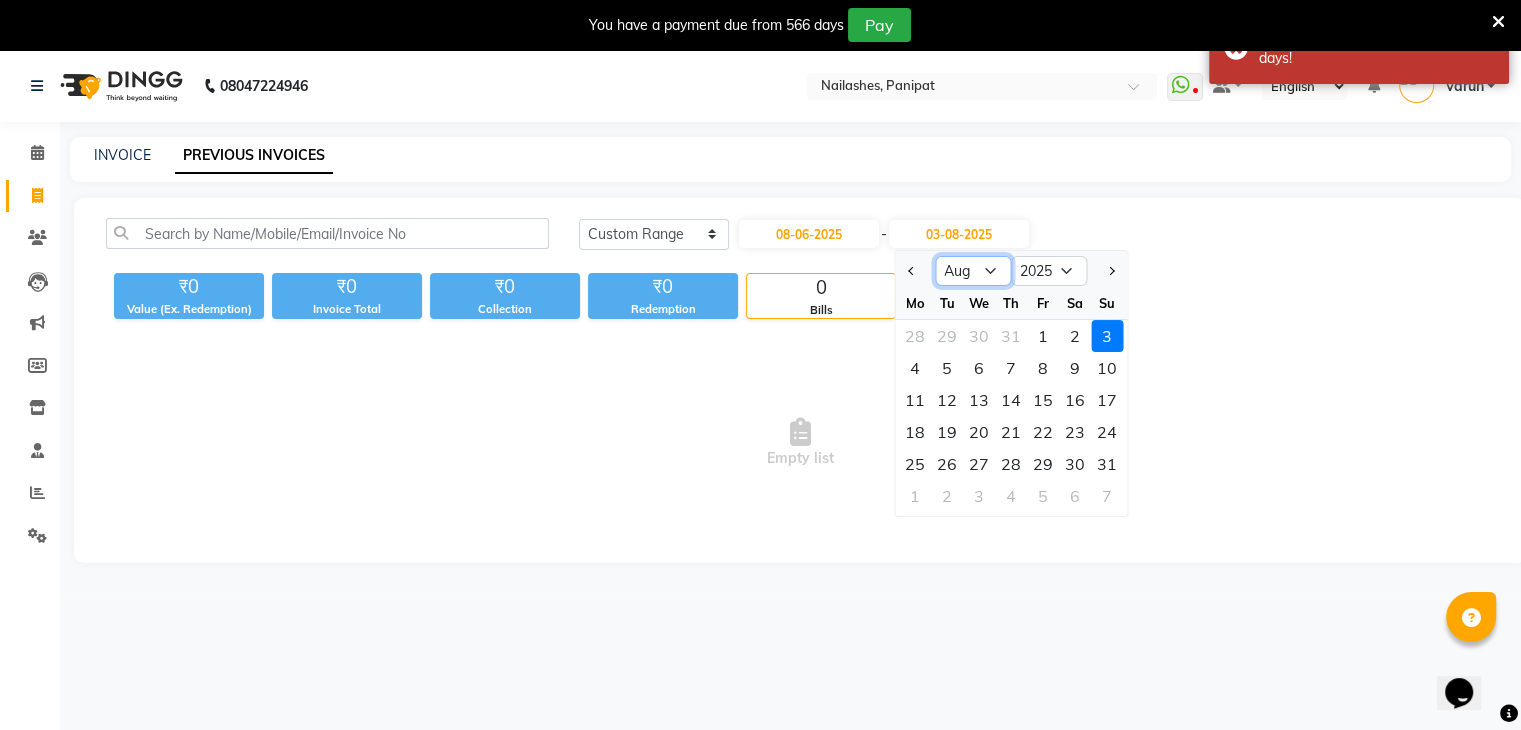 click on "Jun Jul Aug Sep Oct Nov Dec" 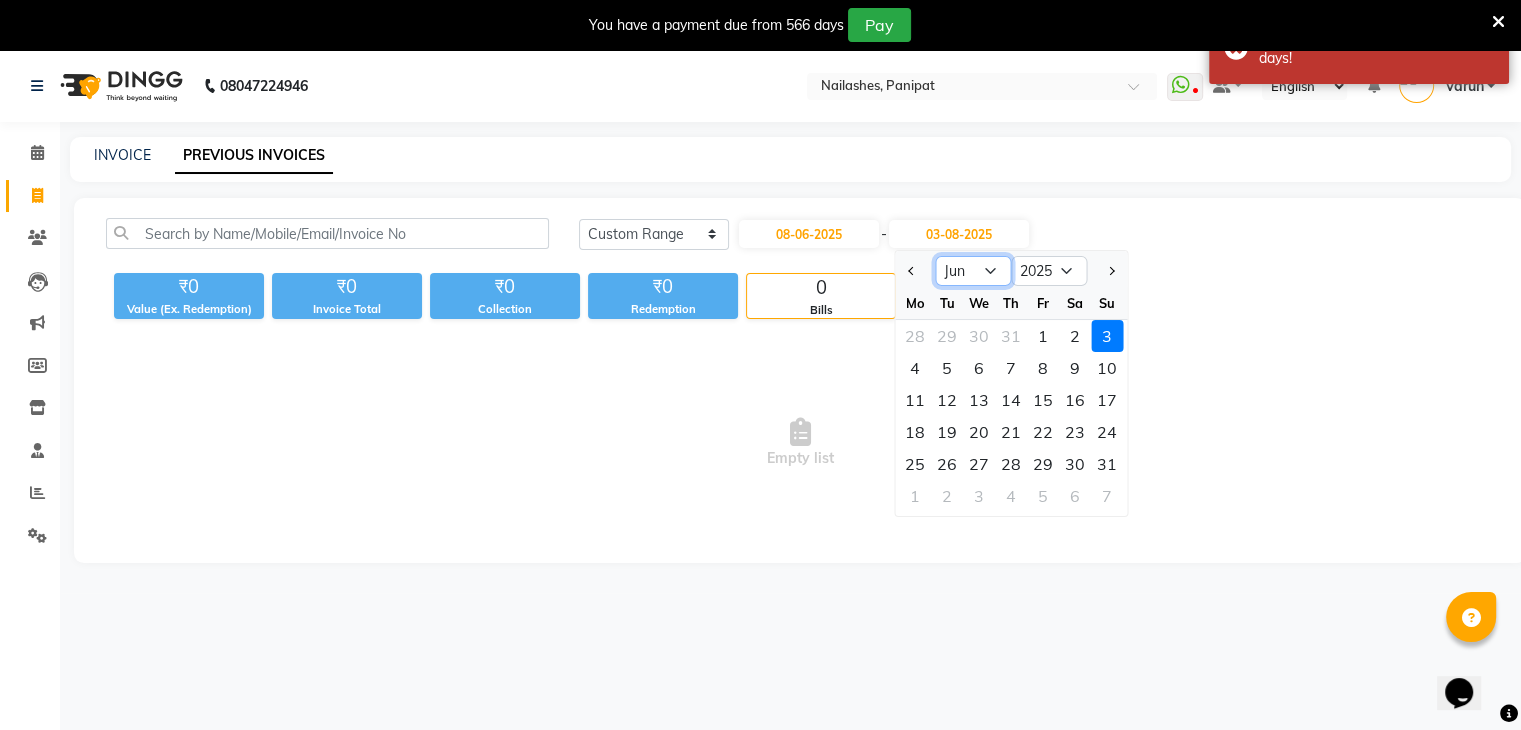 click on "Jun Jul Aug Sep Oct Nov Dec" 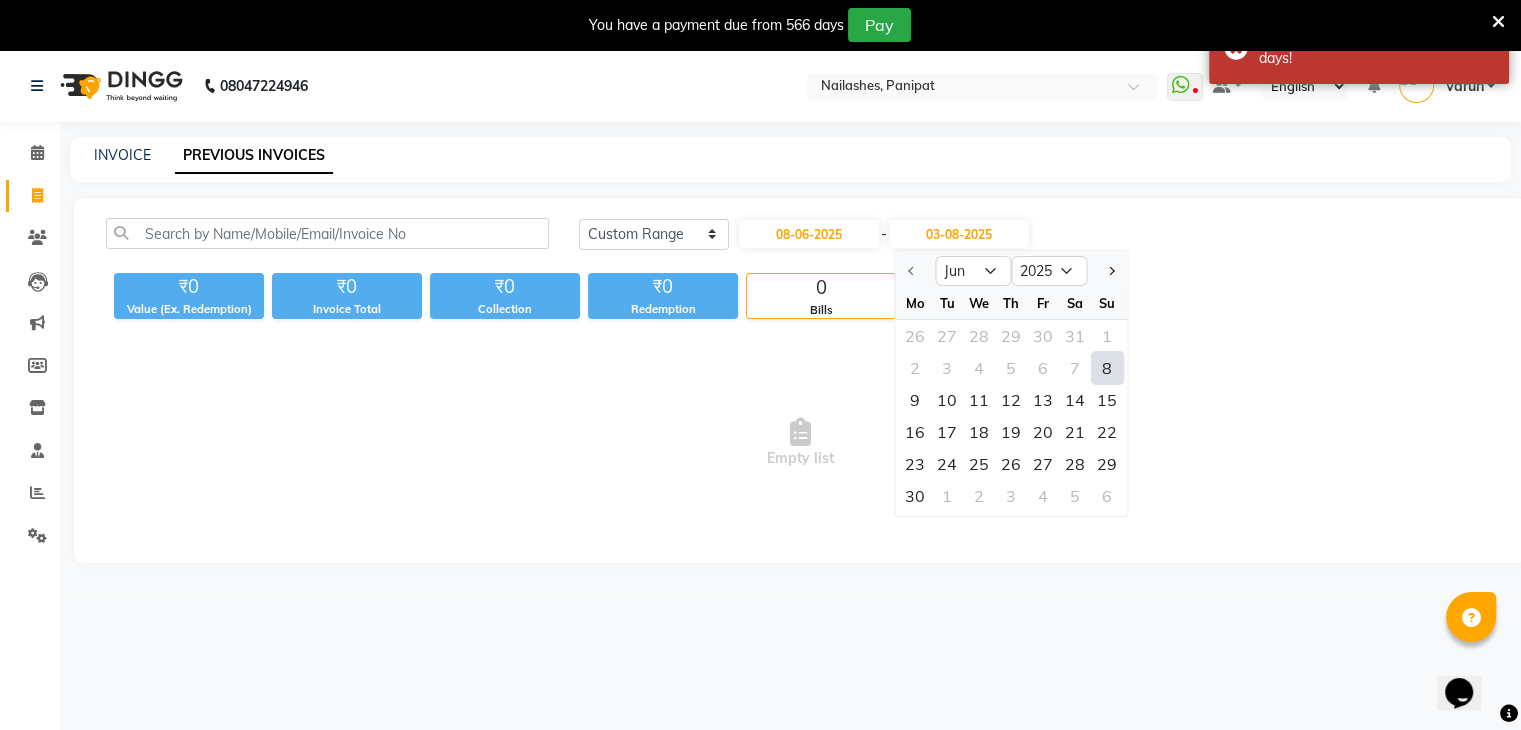 click on "8" 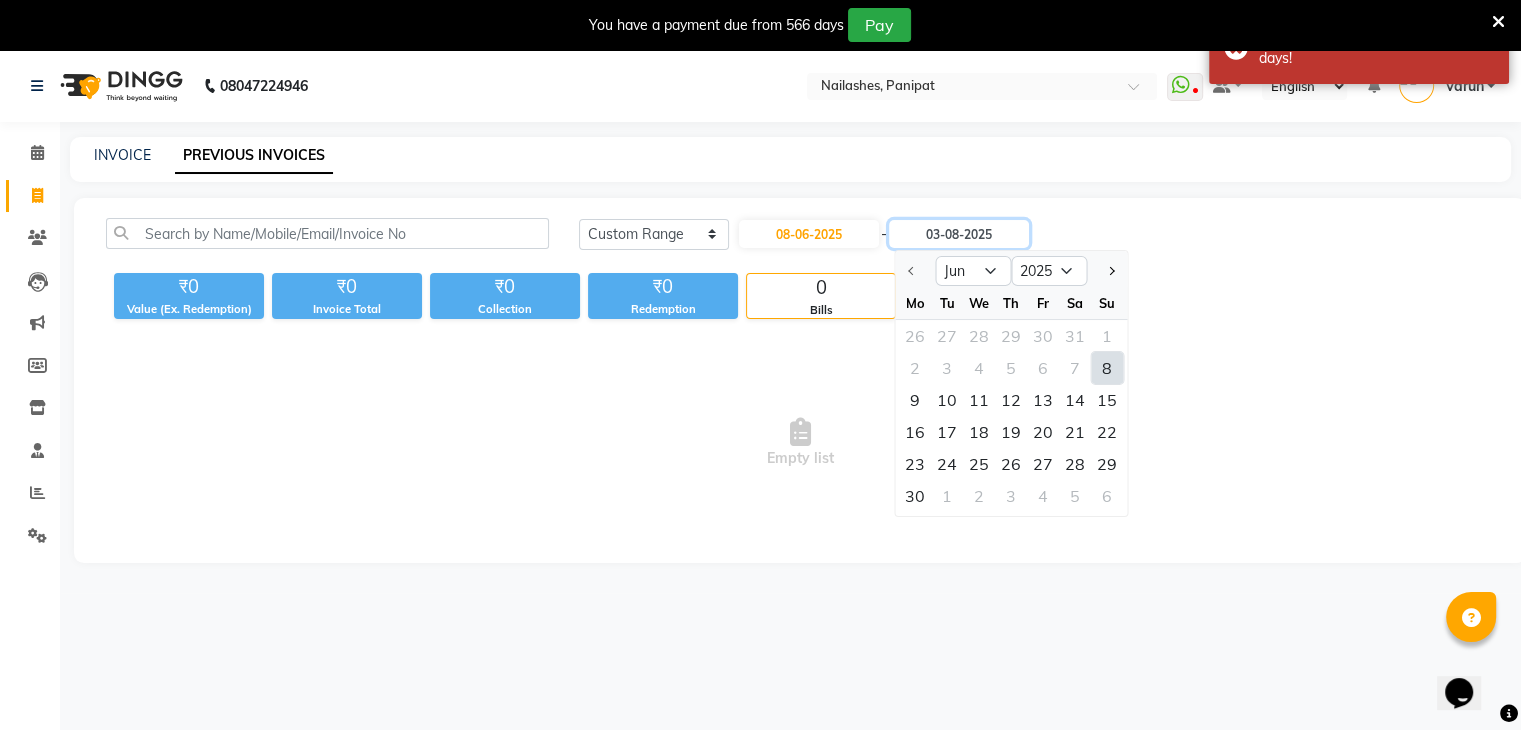 type on "08-06-2025" 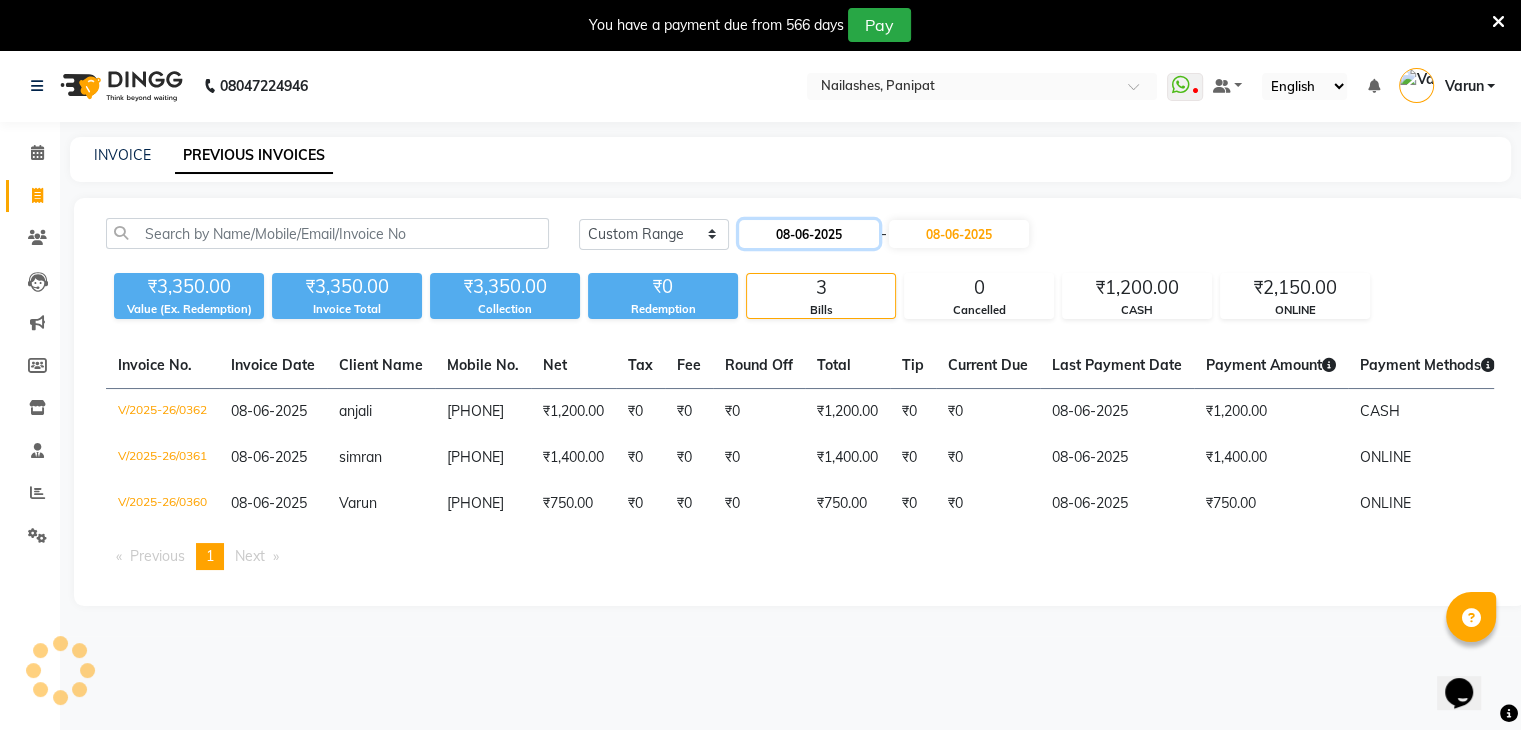 click on "08-06-2025" 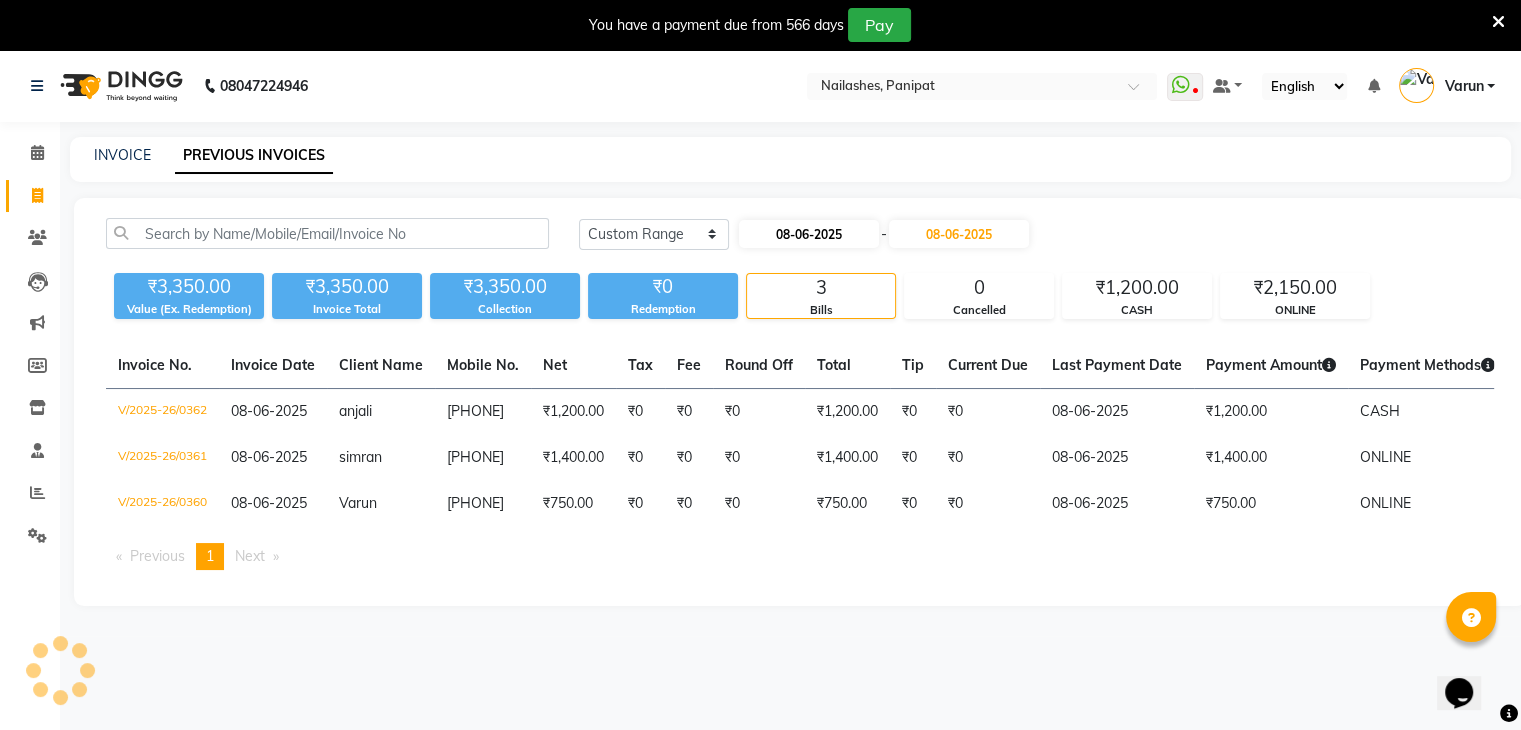 select on "6" 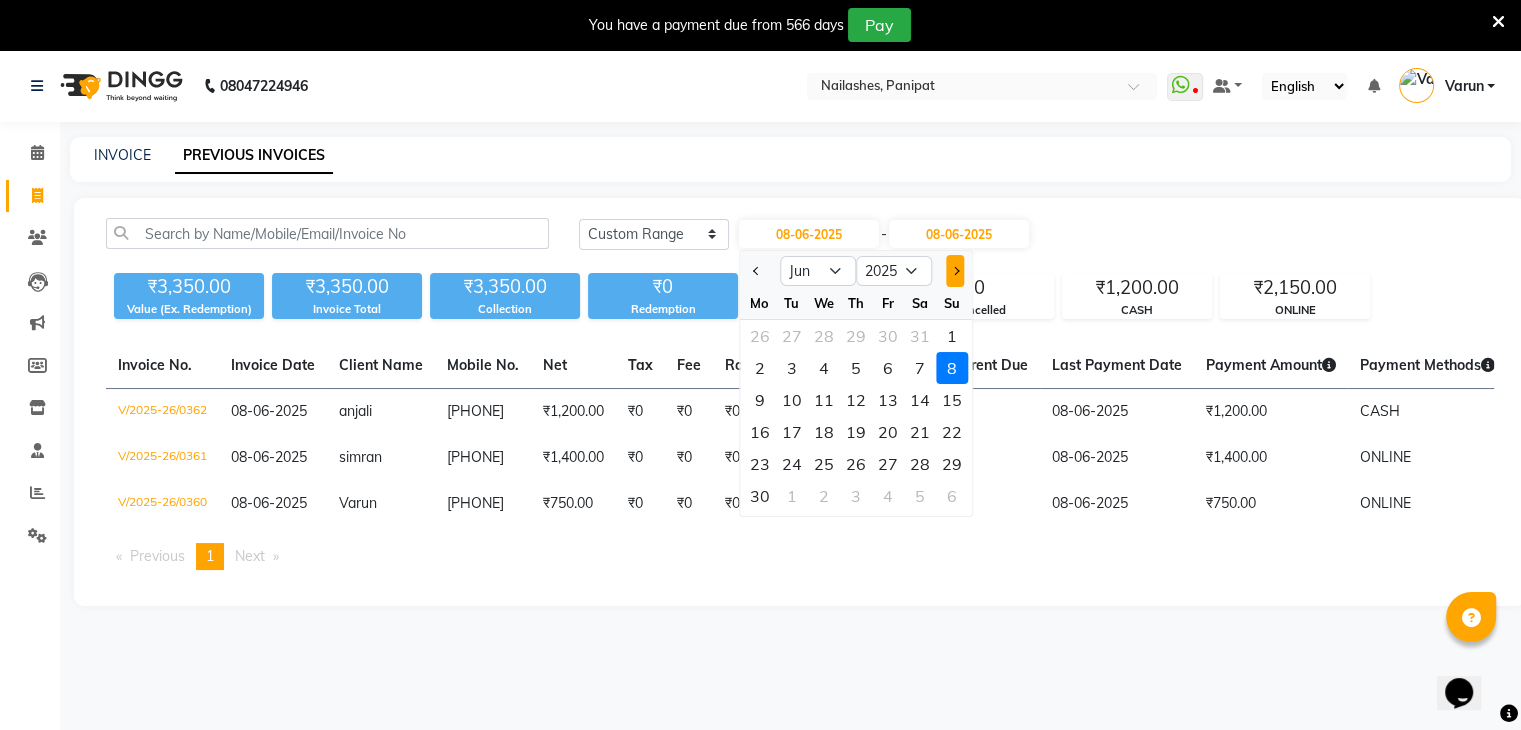 click 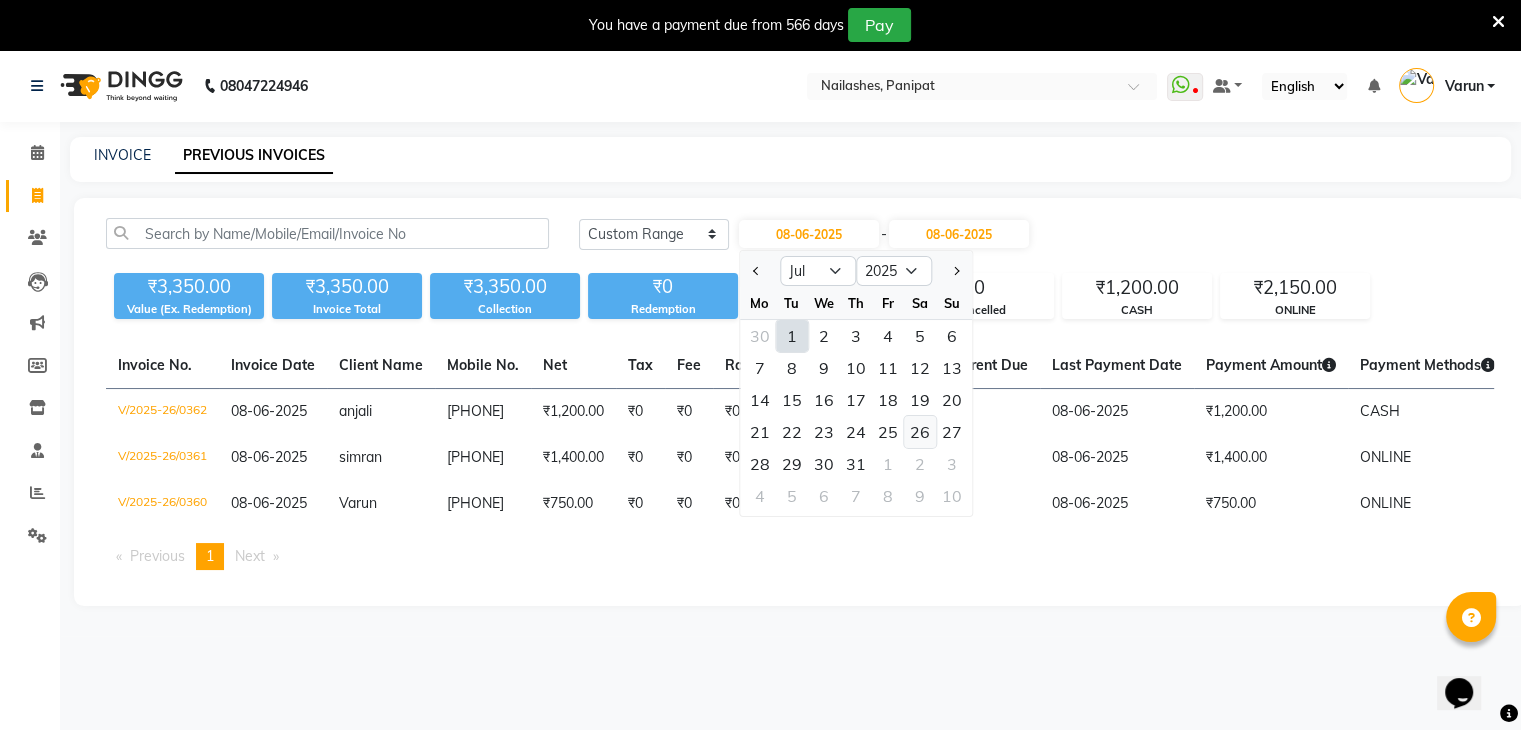 click on "26" 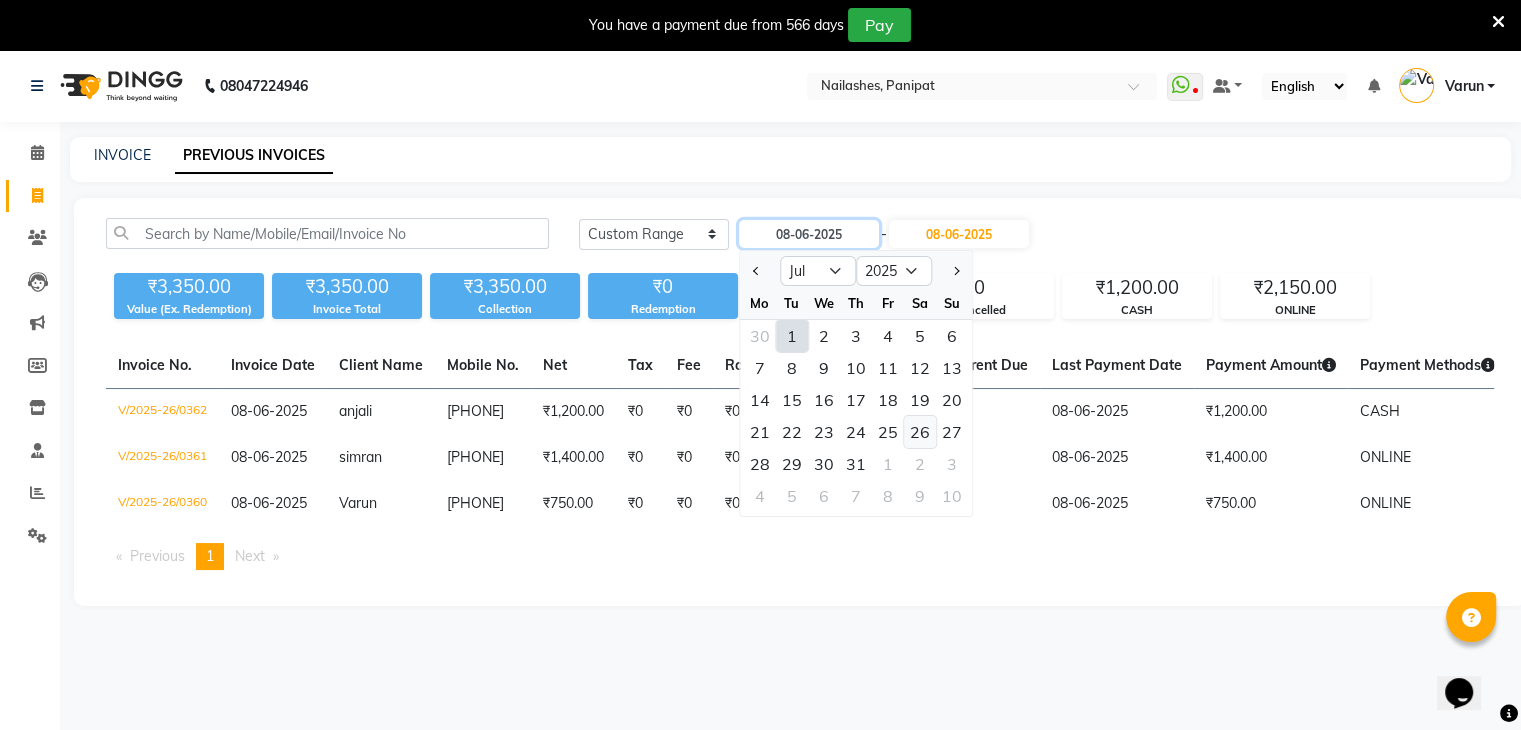 type on "26-07-2025" 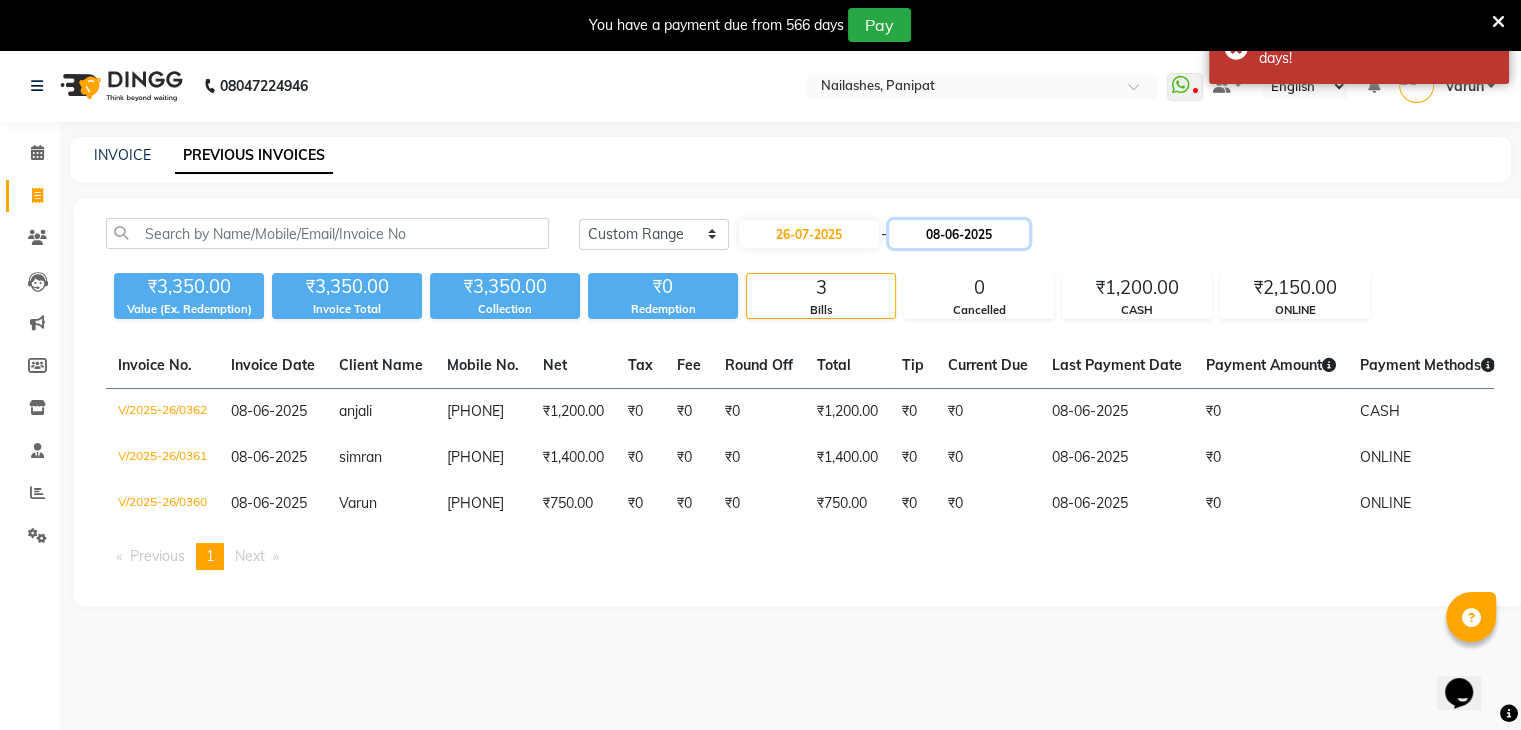 click on "08-06-2025" 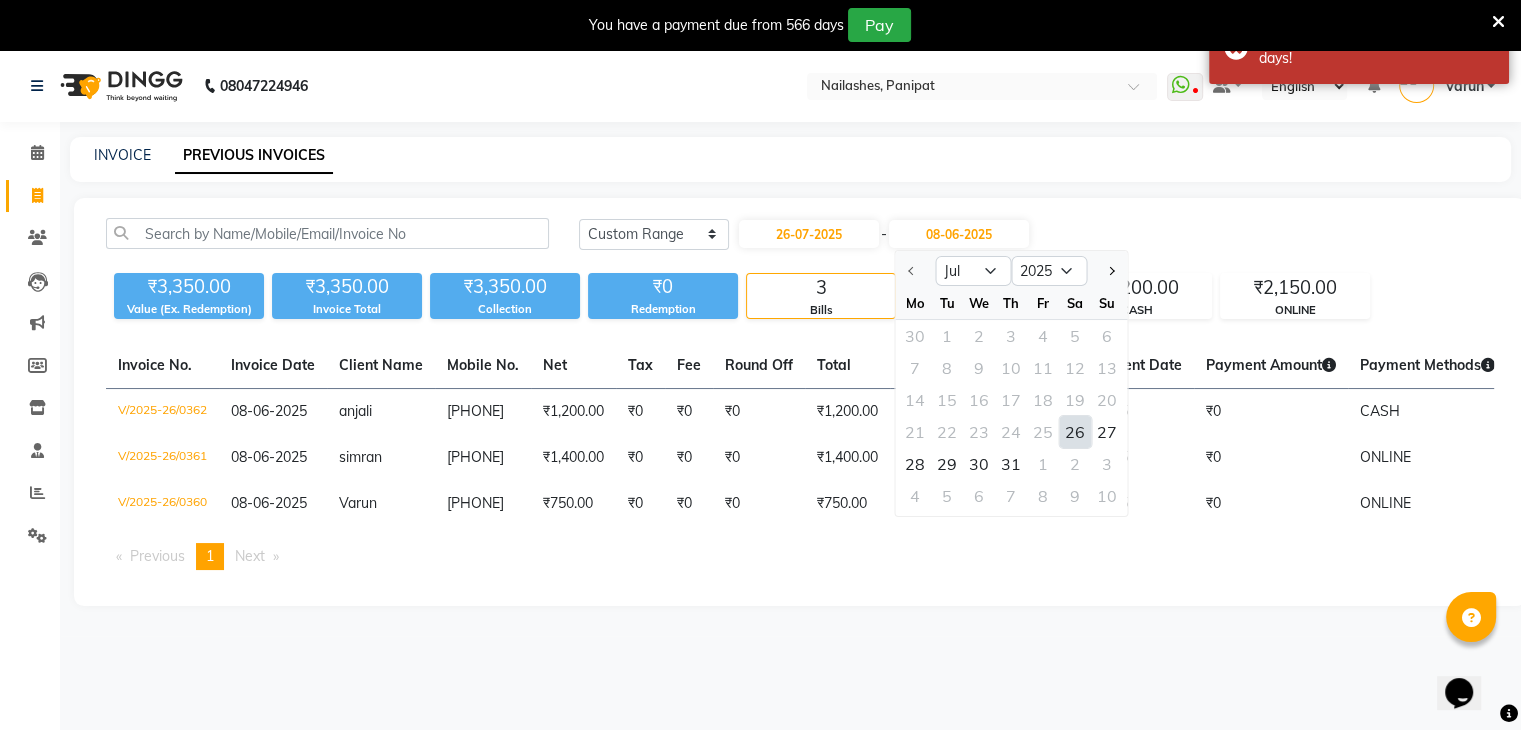 click on "26" 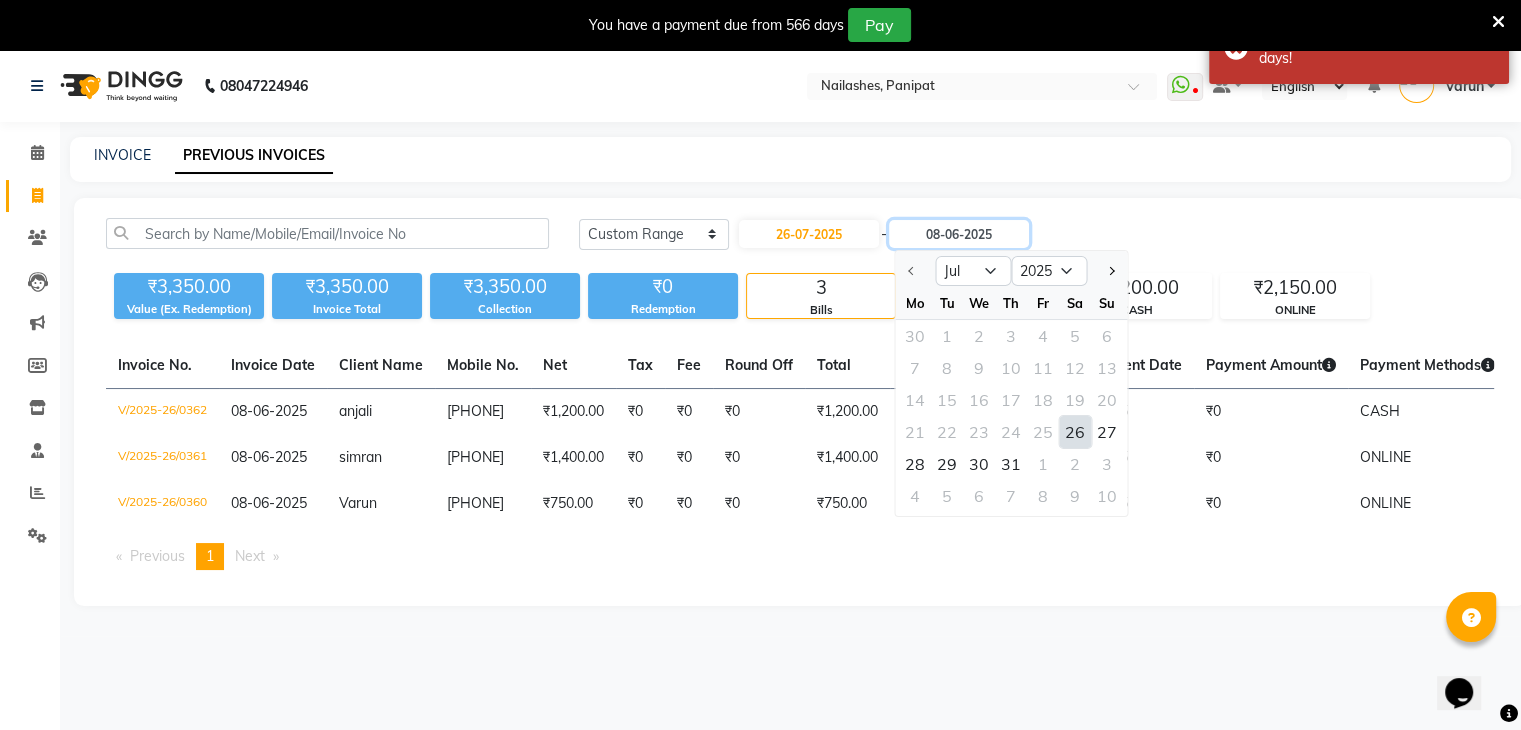 type on "26-07-2025" 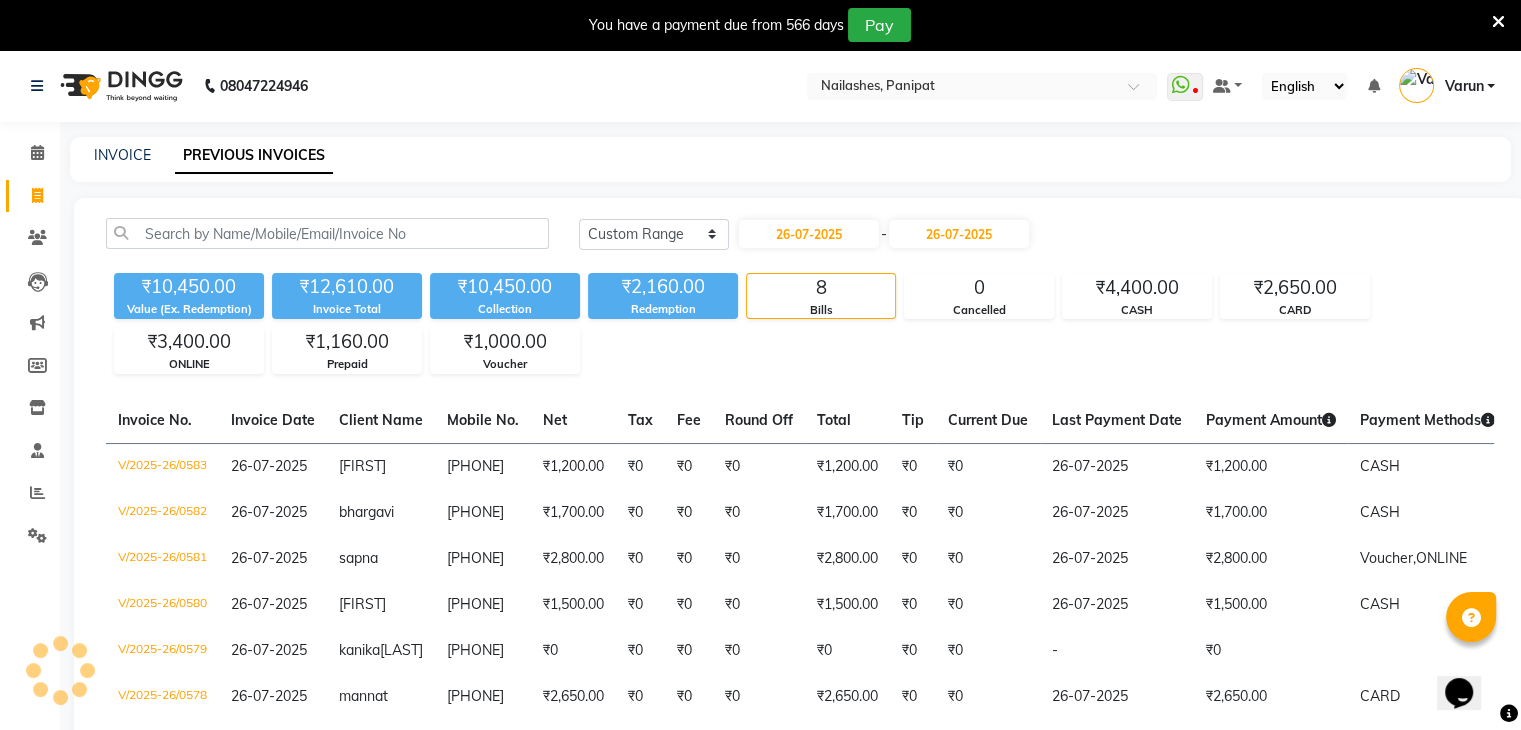 click at bounding box center [1498, 22] 